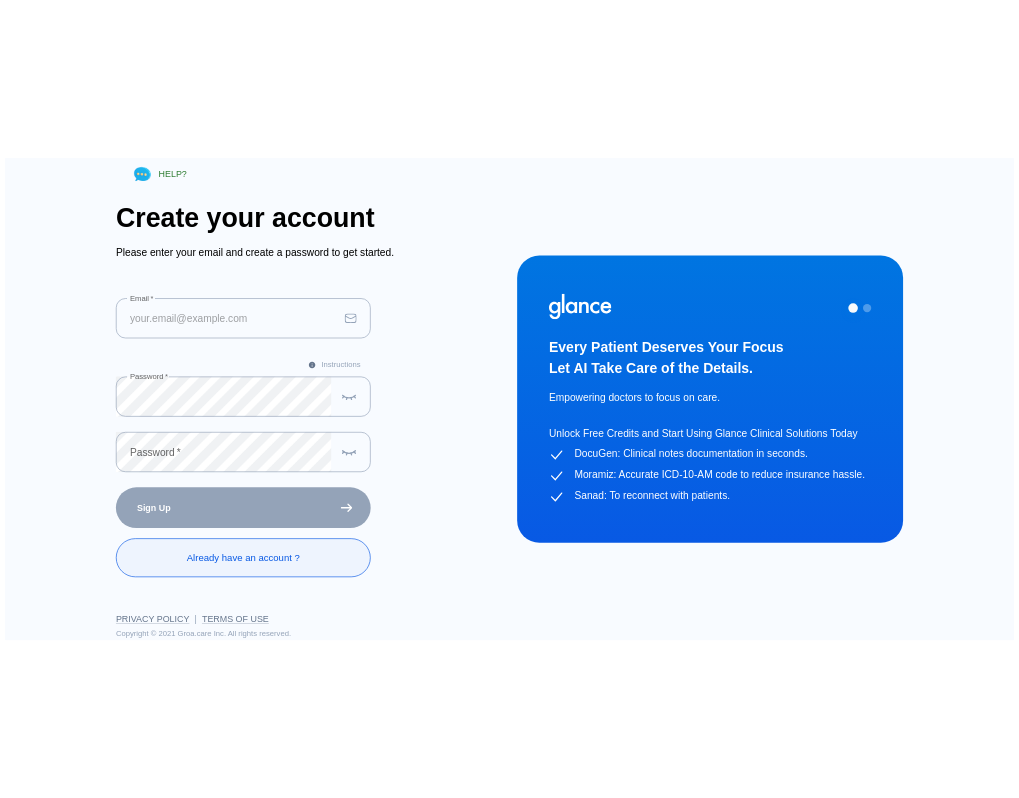 scroll, scrollTop: 0, scrollLeft: 0, axis: both 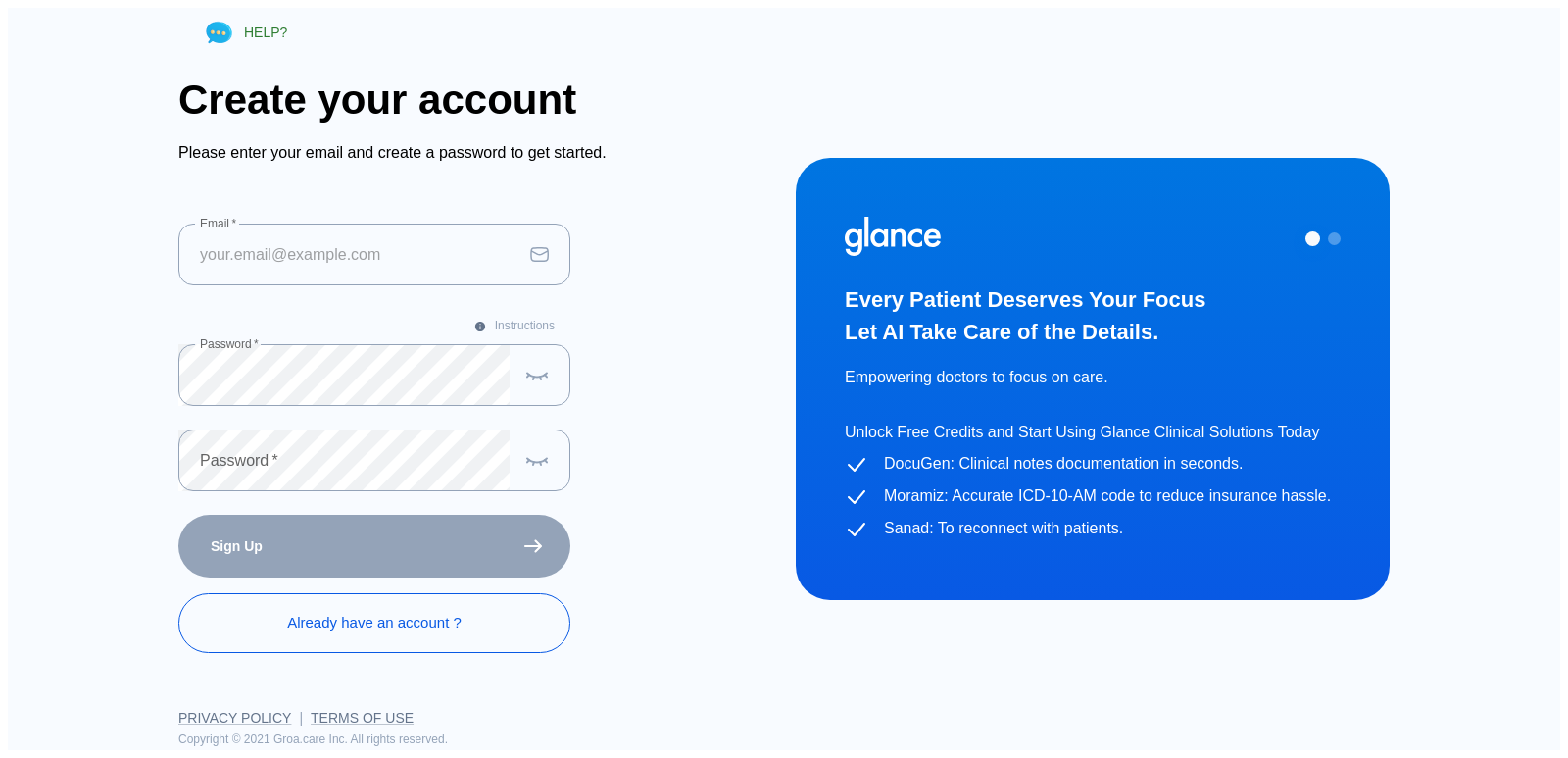 type on "[EMAIL]" 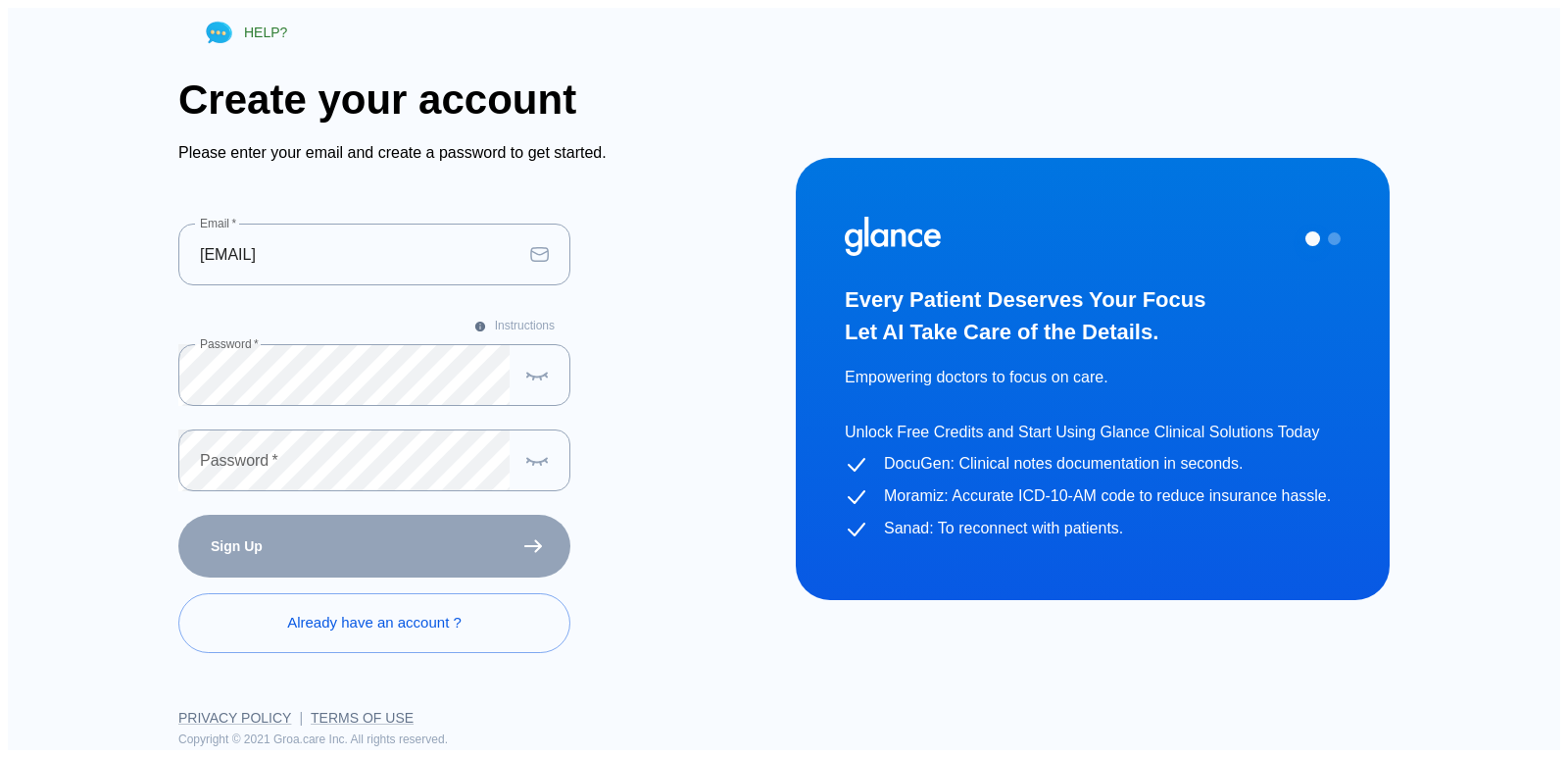 click on "Already have an account ?" at bounding box center (374, 623) 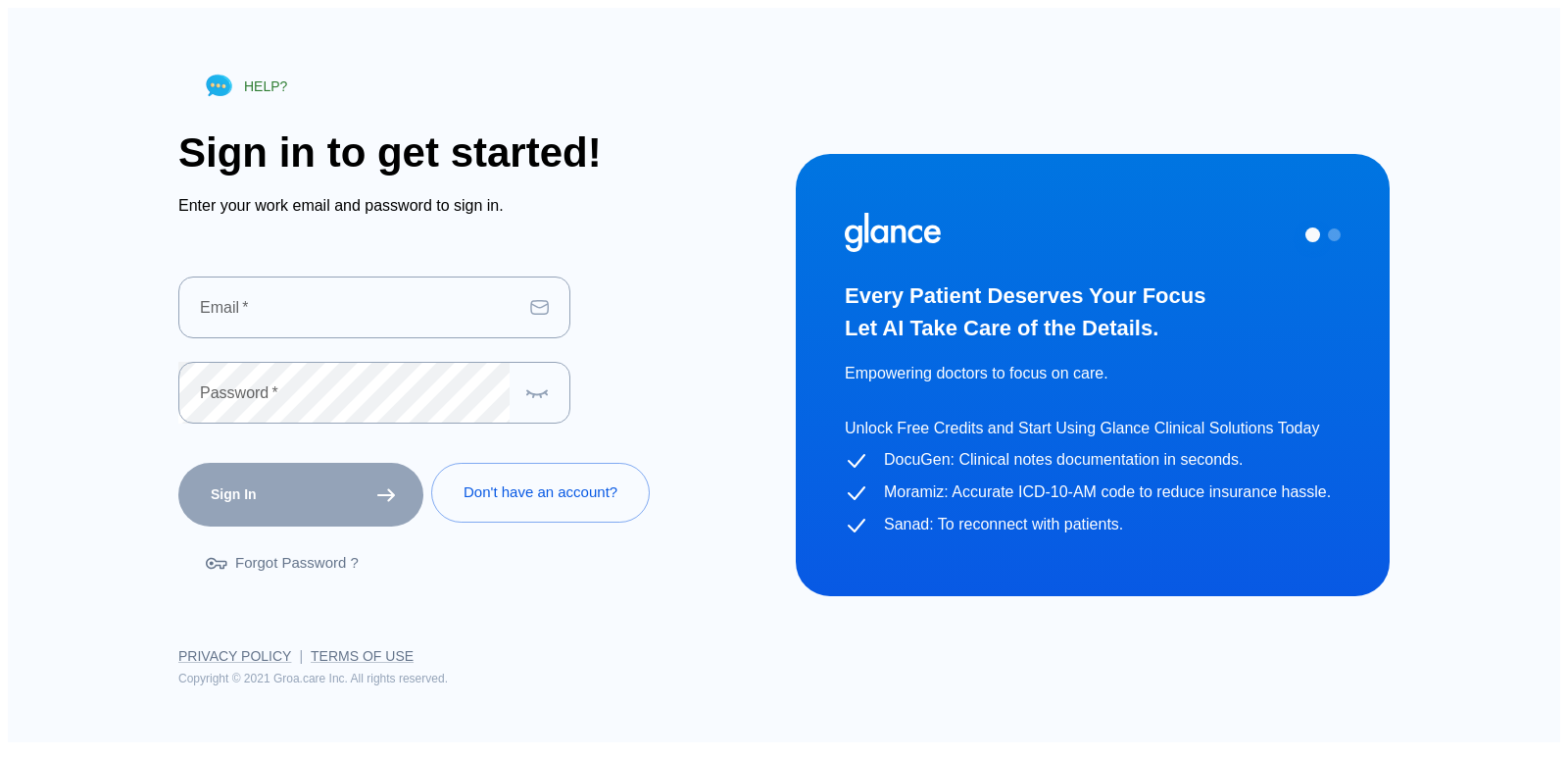 type on "[EMAIL]" 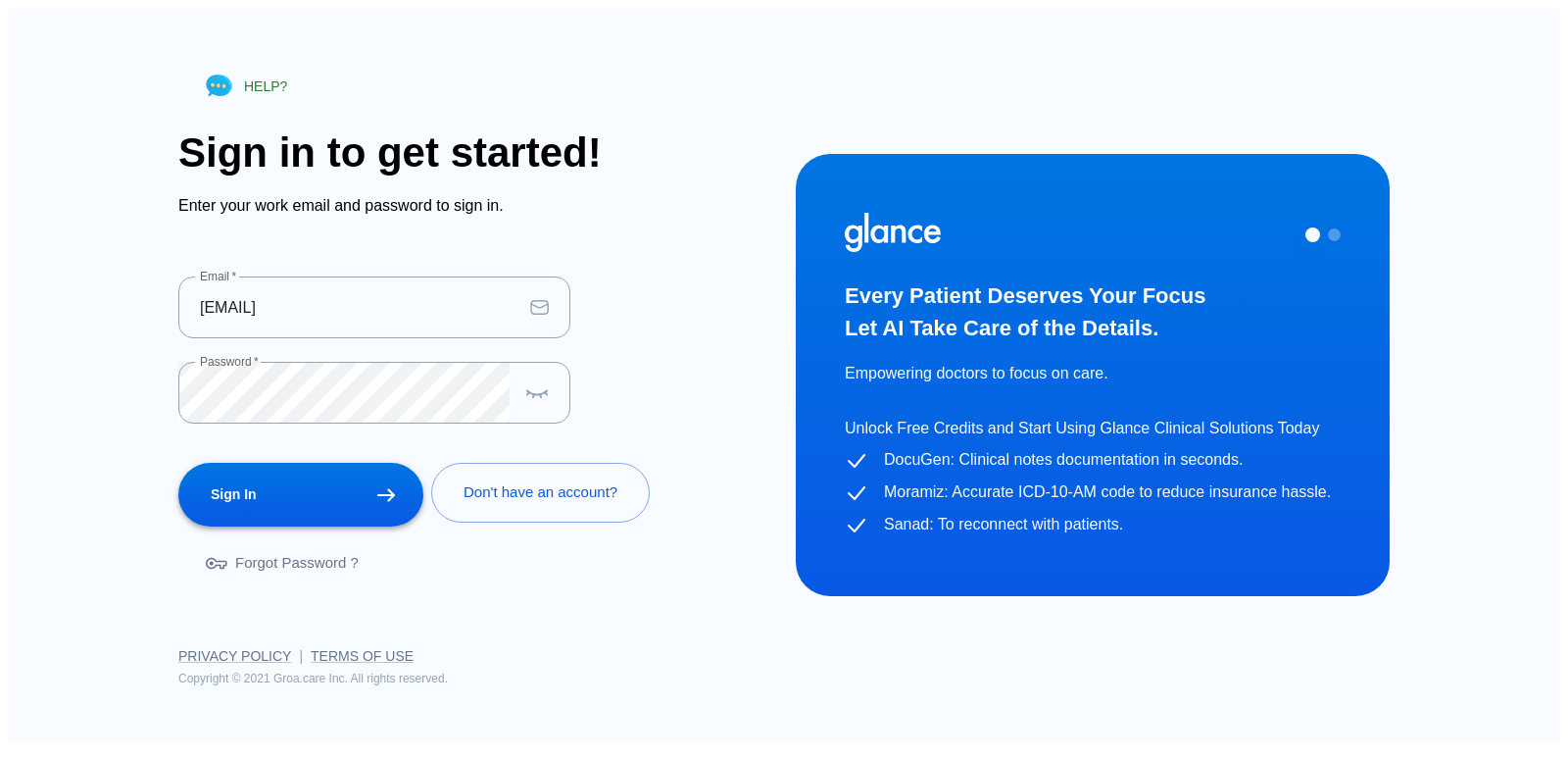 click on "Sign In" at bounding box center (301, 494) 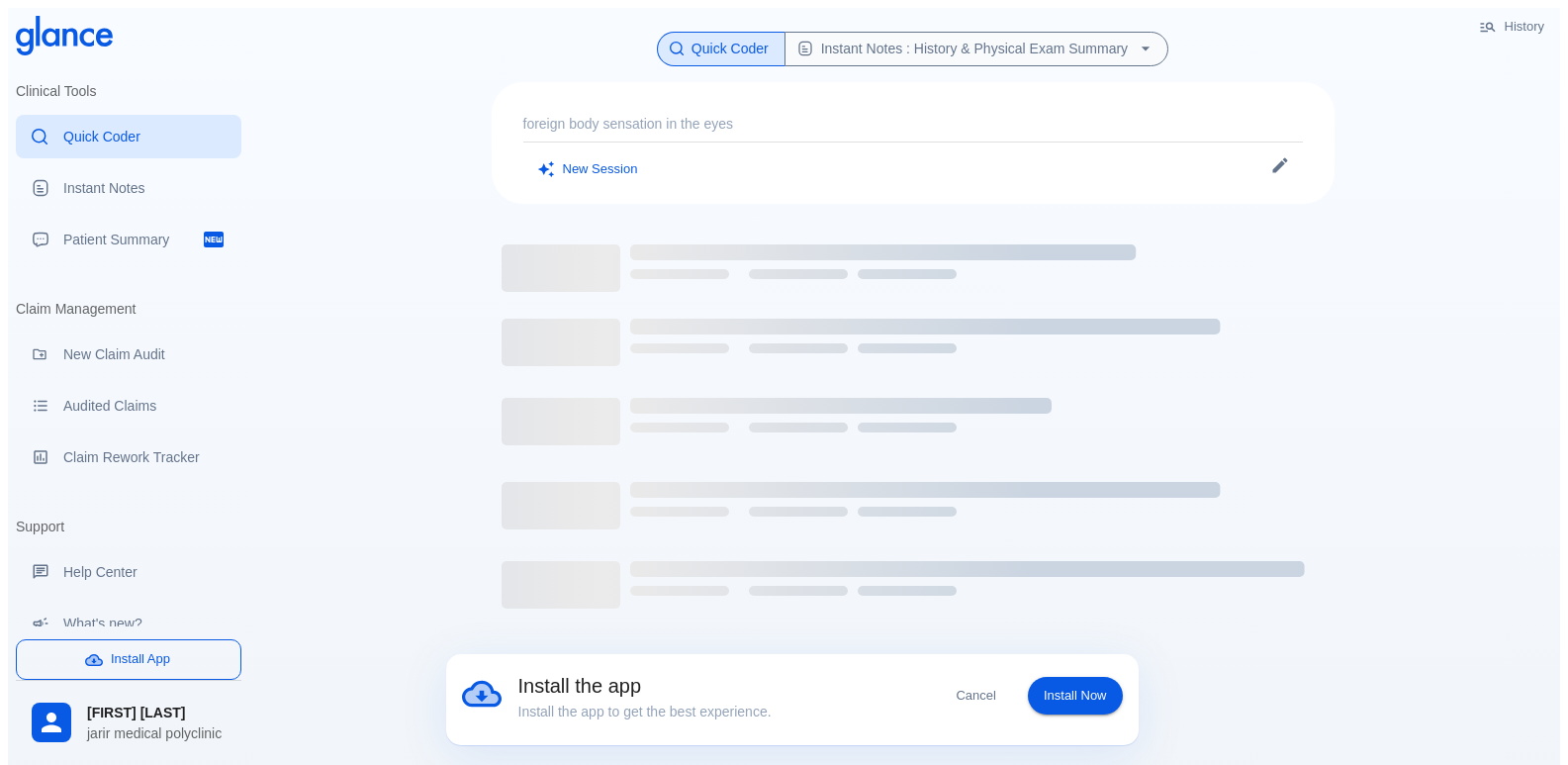 click on "Install App" at bounding box center (129, 659) 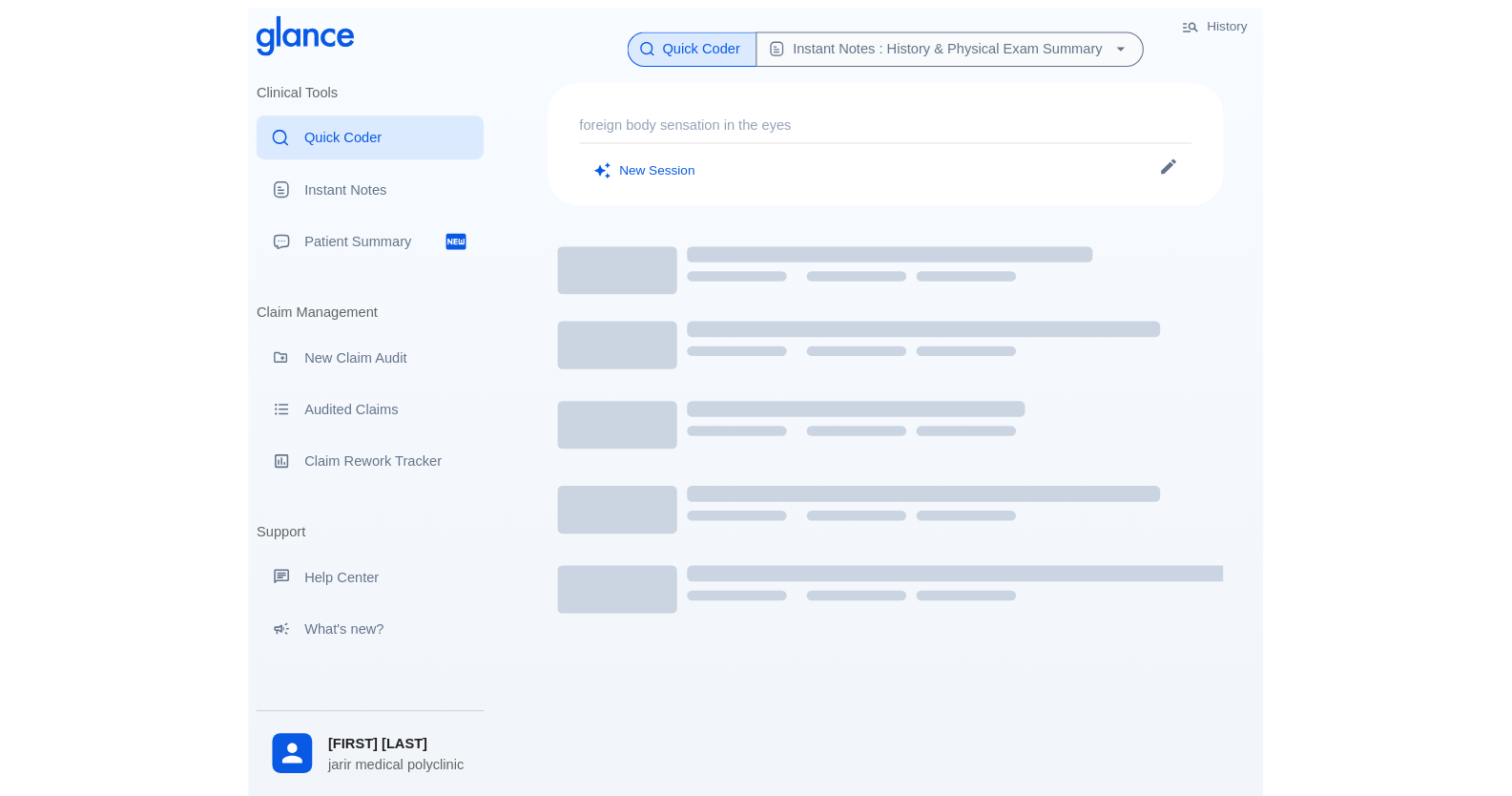 scroll, scrollTop: 0, scrollLeft: 0, axis: both 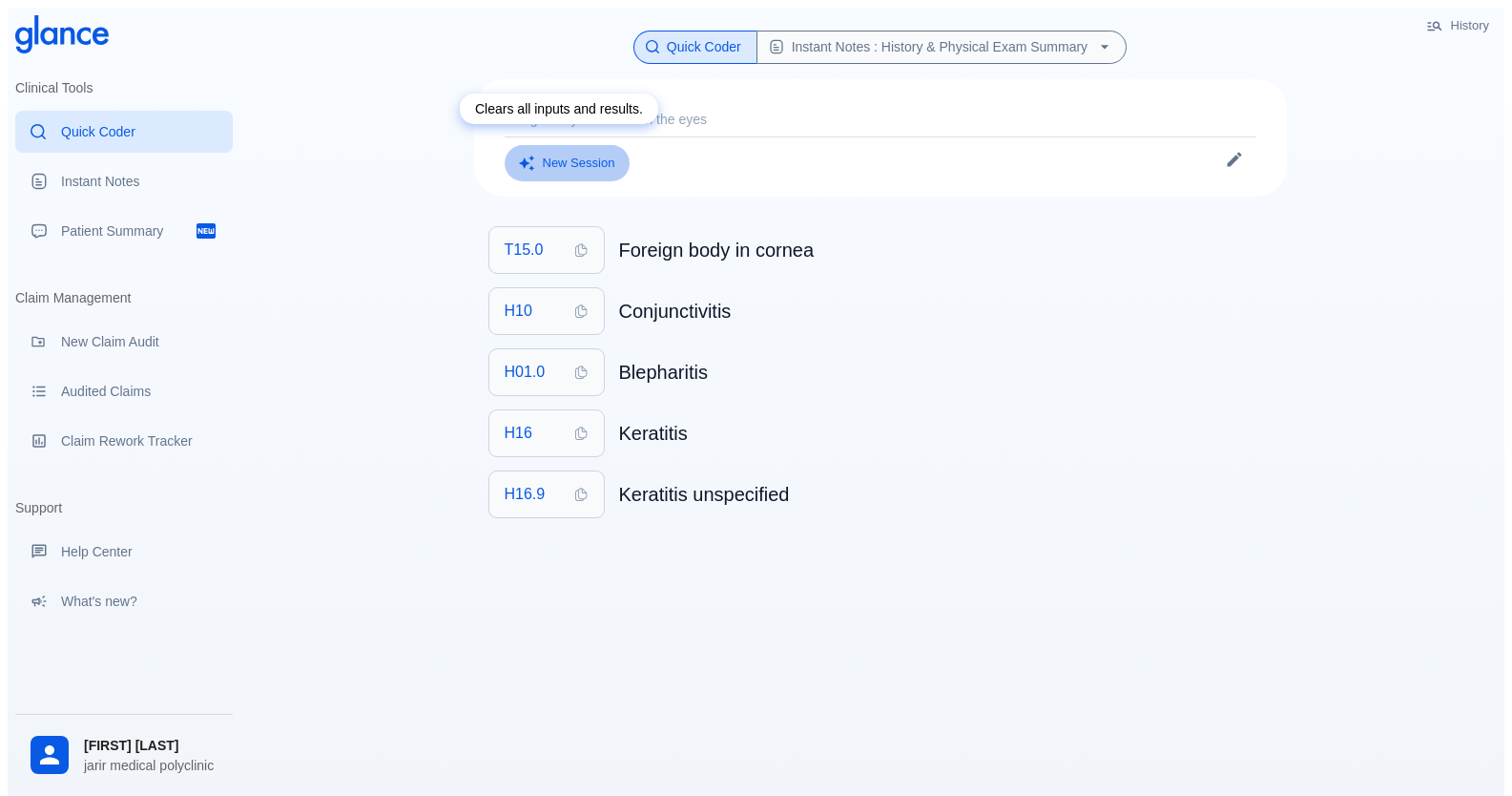 click on "New Session" at bounding box center [568, 163] 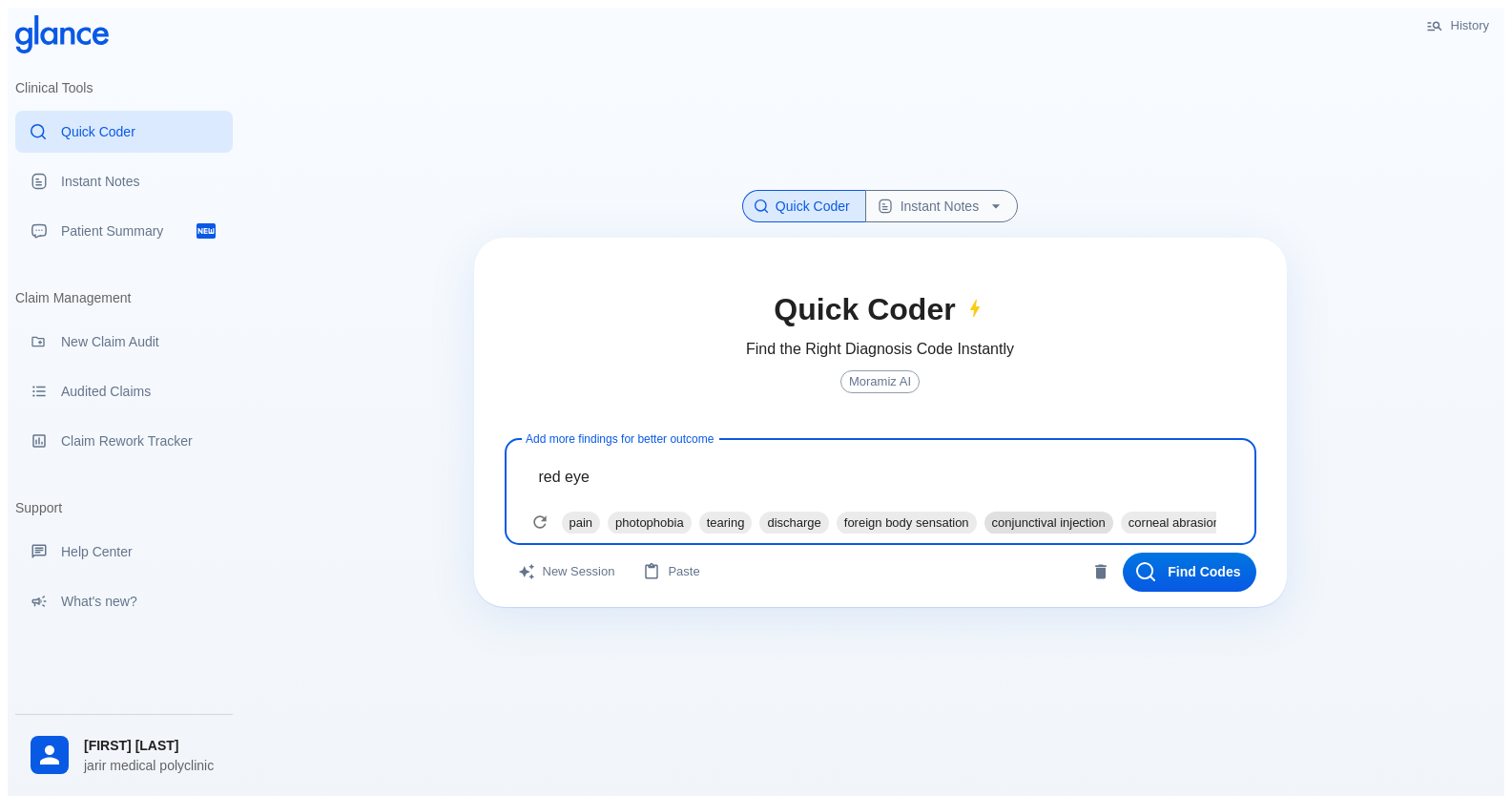 type on "red eye" 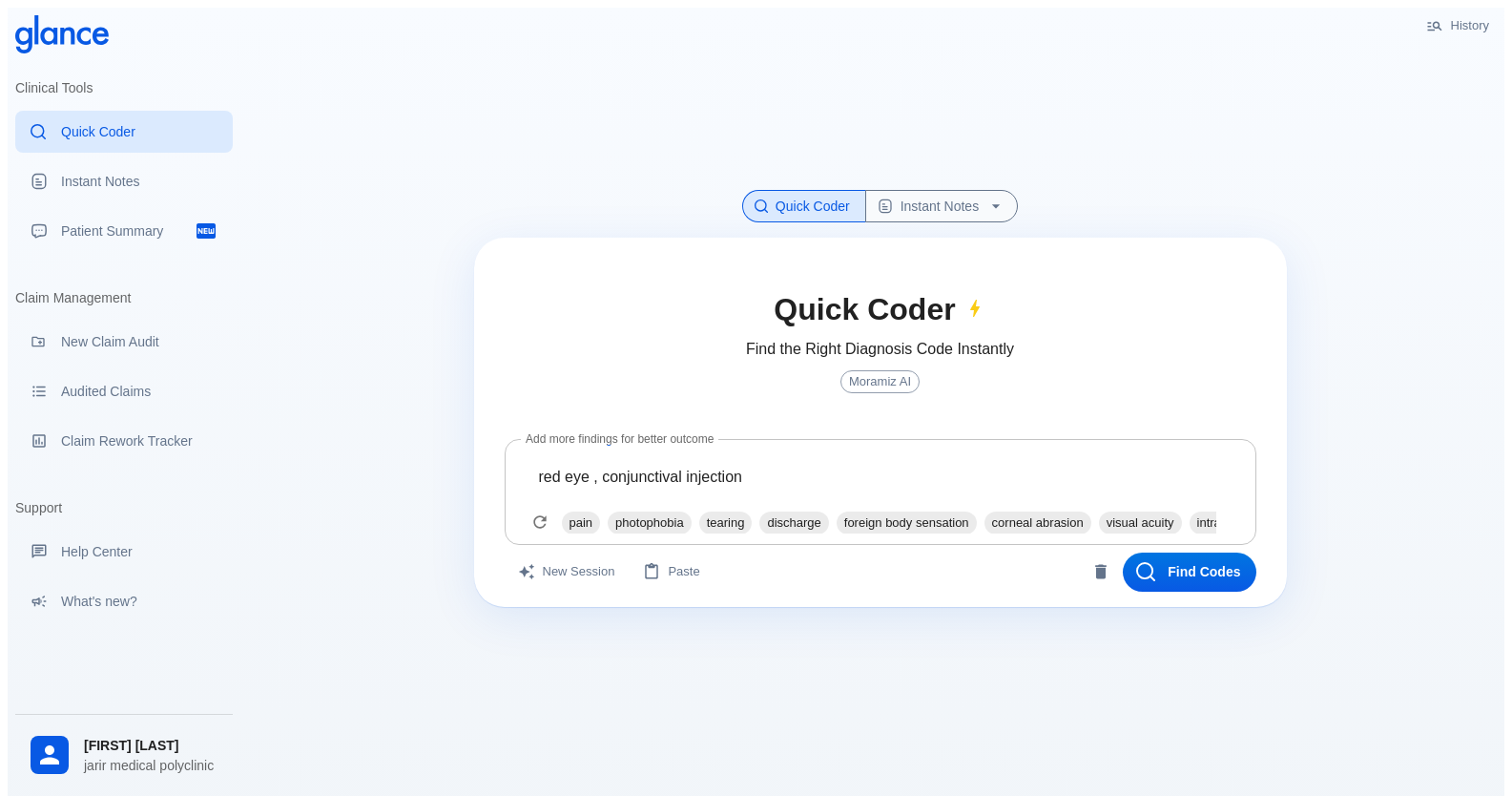 drag, startPoint x: 588, startPoint y: 528, endPoint x: 575, endPoint y: 527, distance: 13.038405 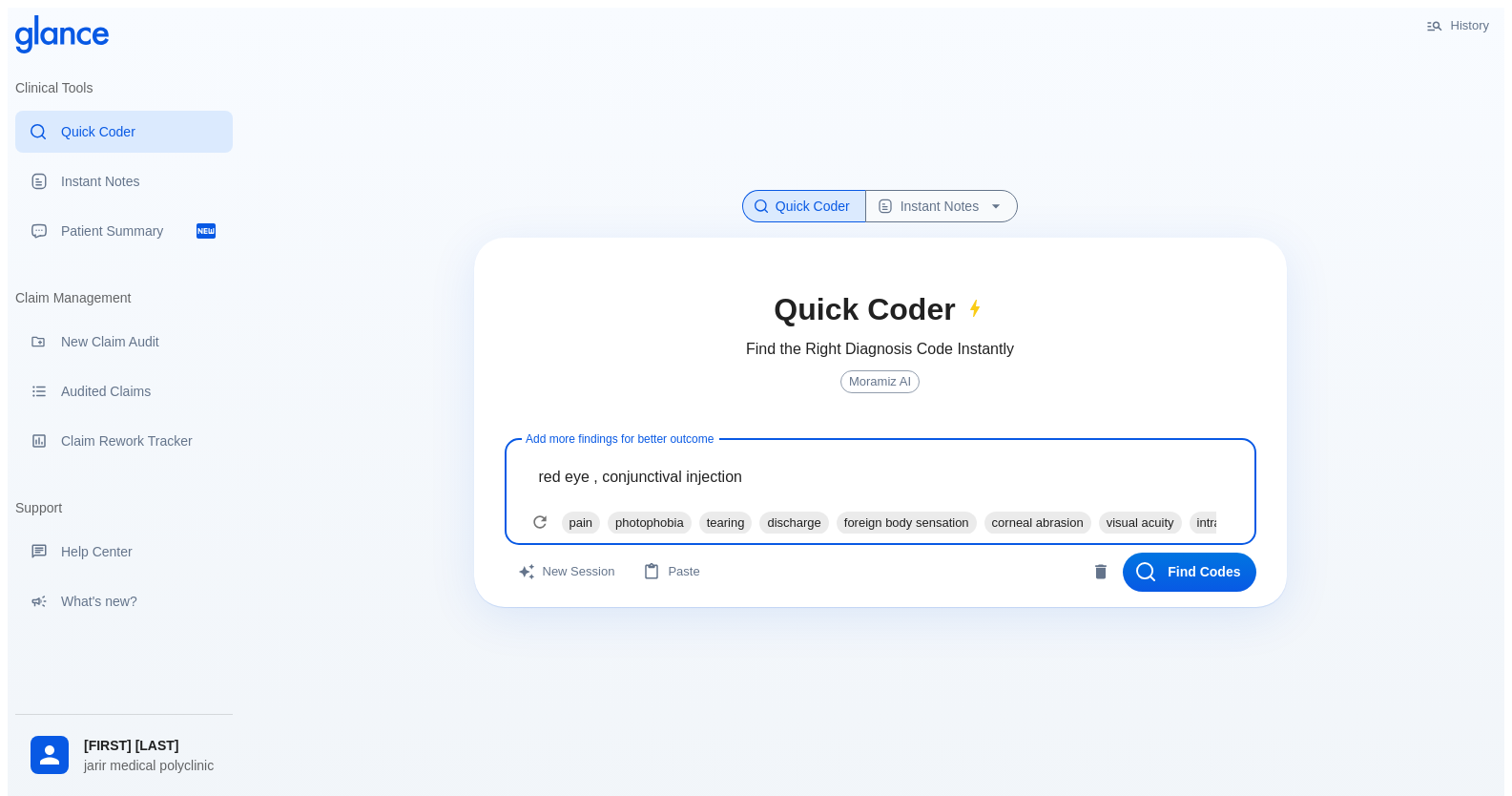 click on "red eye , conjunctival injection" at bounding box center [880, 476] 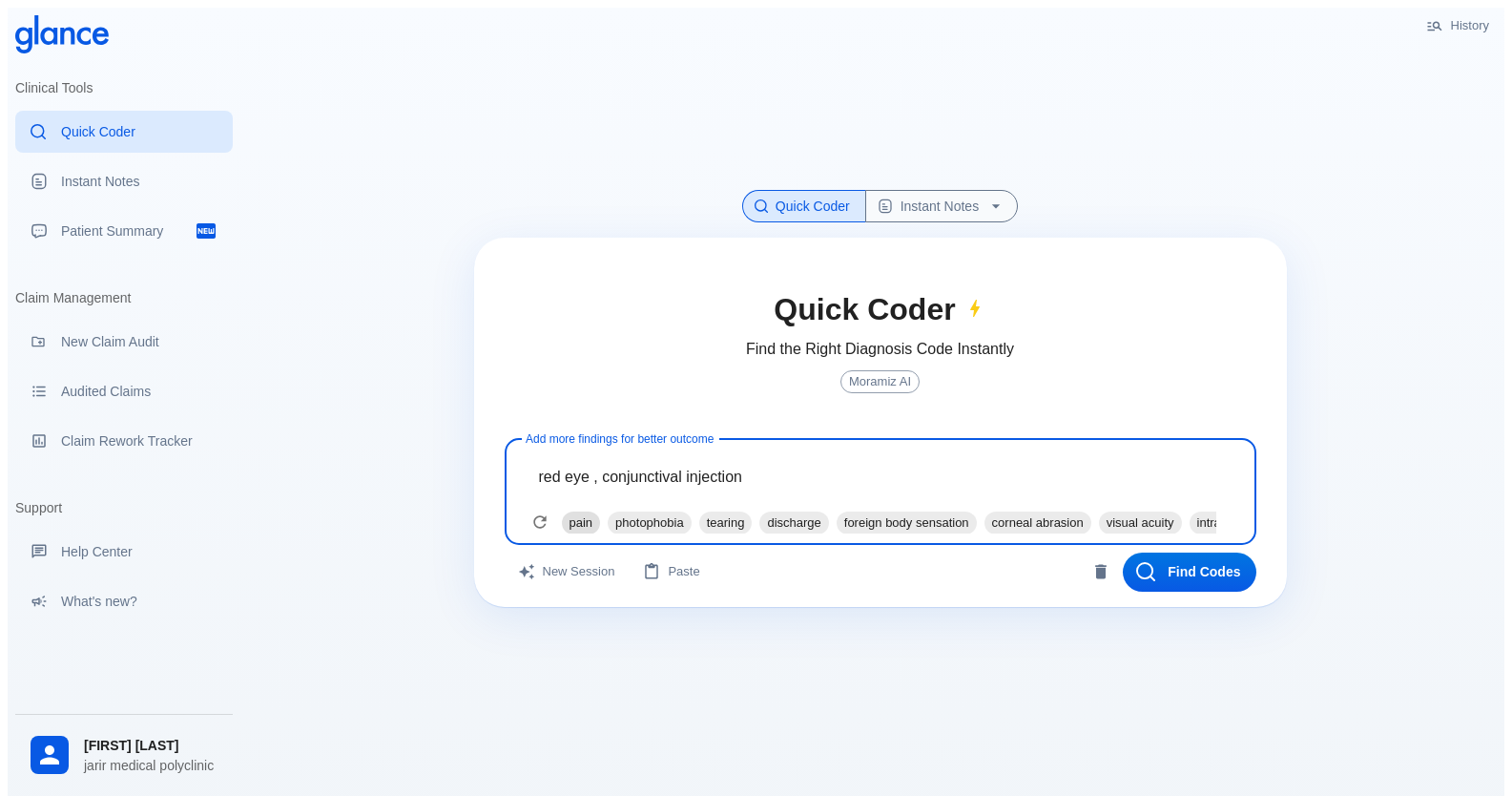 click on "pain" at bounding box center (581, 522) 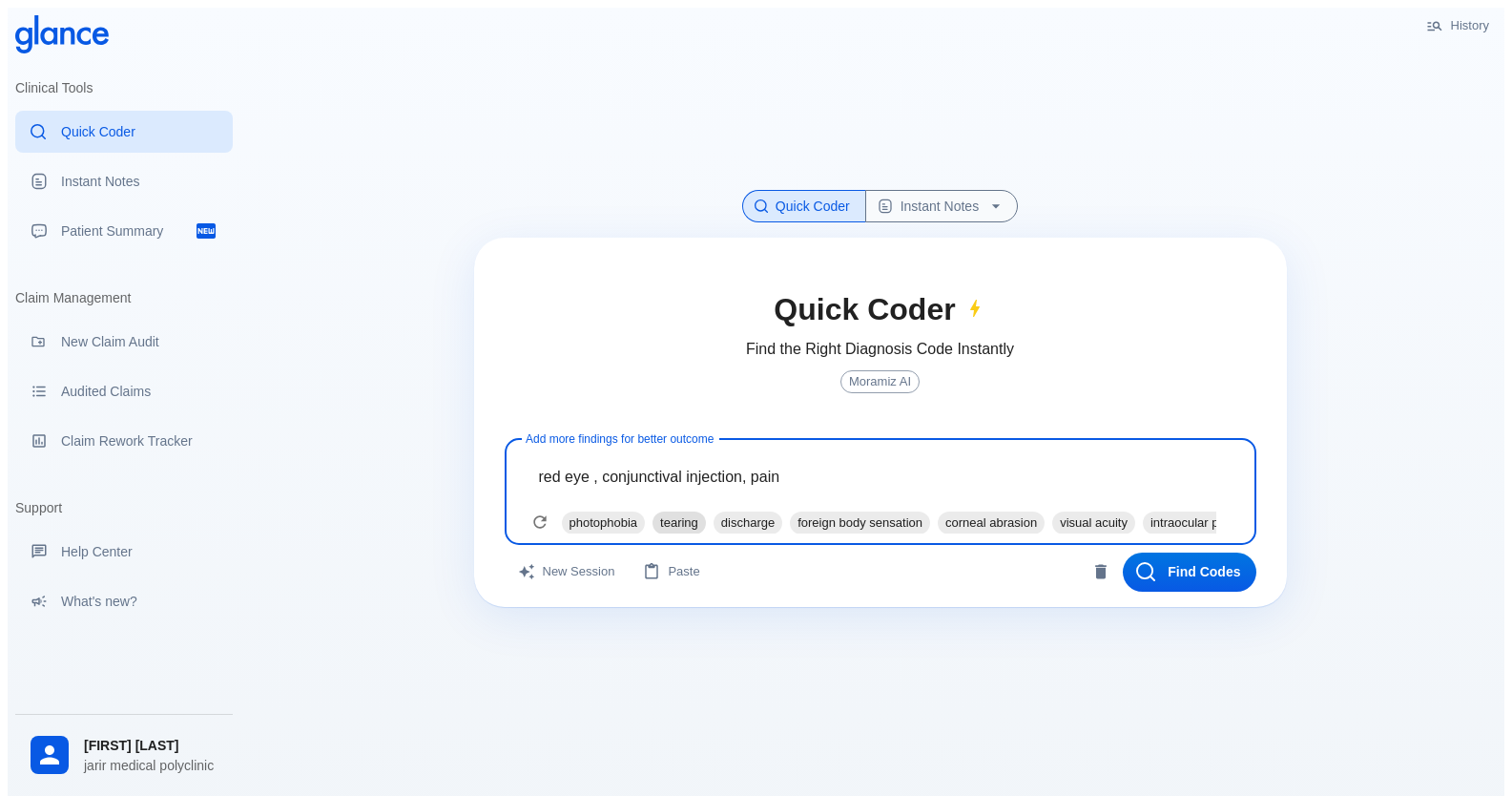 click on "tearing" at bounding box center [604, 522] 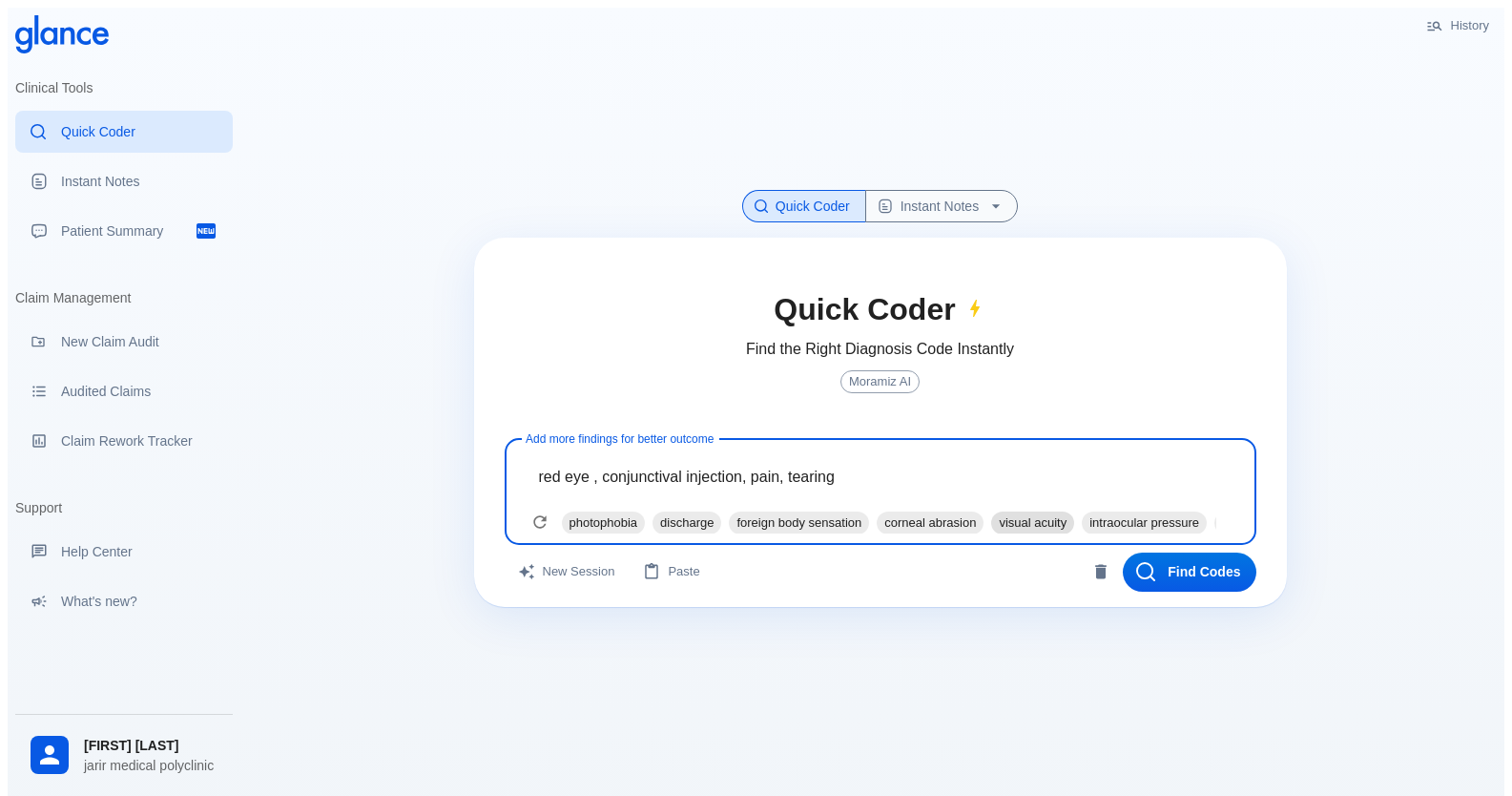 click on "visual acuity" at bounding box center [604, 522] 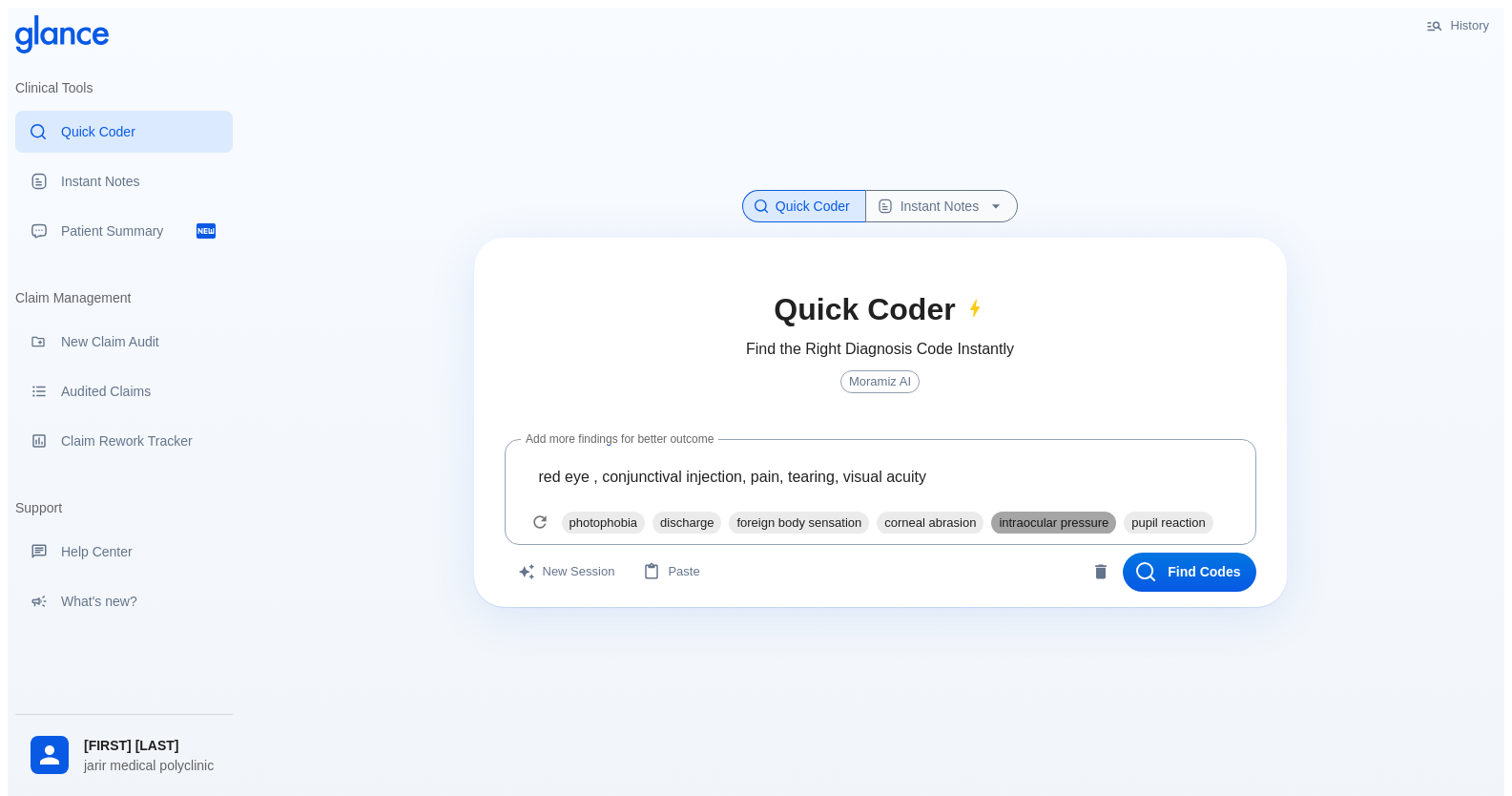 click on "intraocular pressure" at bounding box center [604, 522] 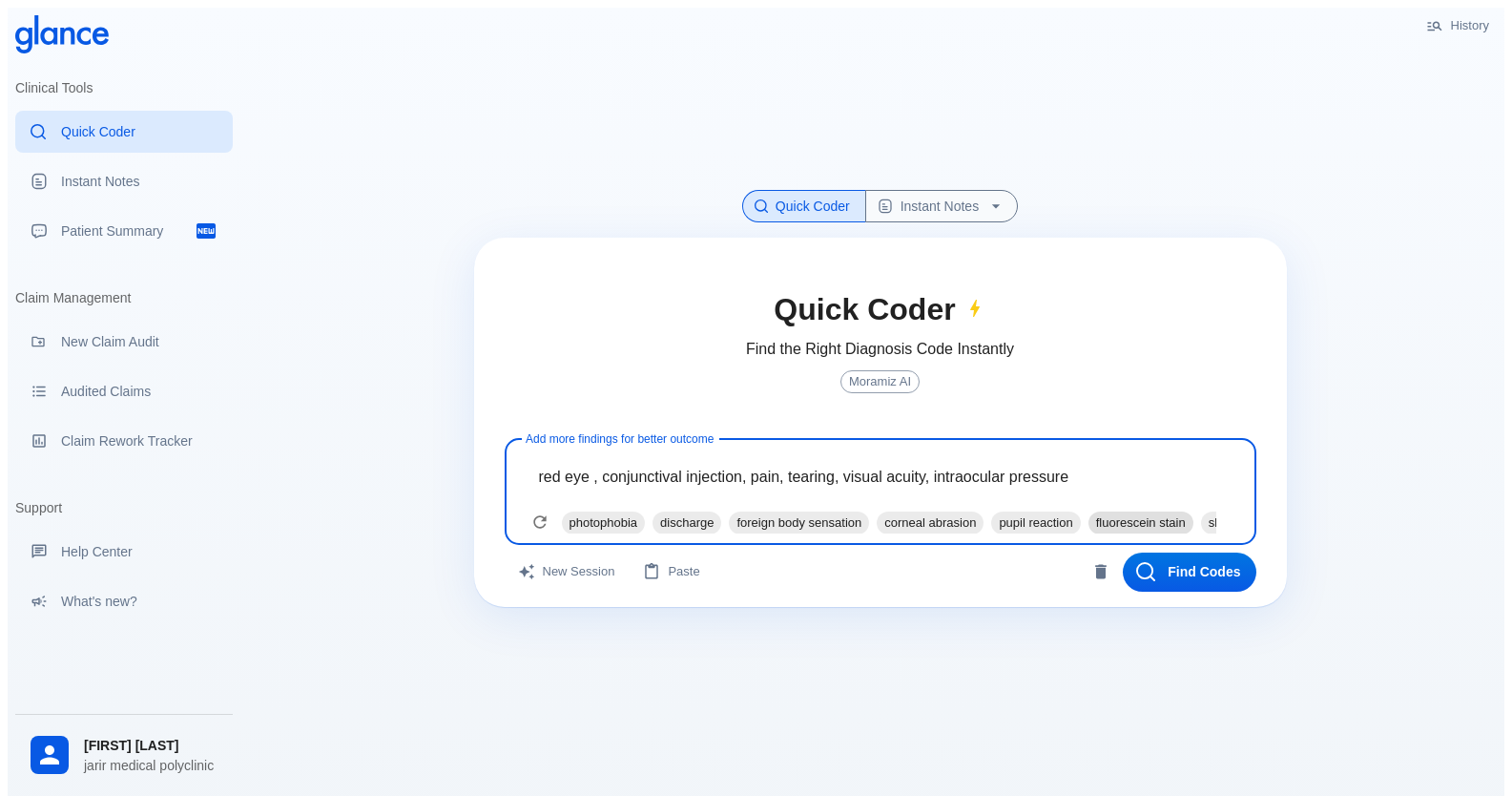 click on "fluorescein stain" at bounding box center [604, 522] 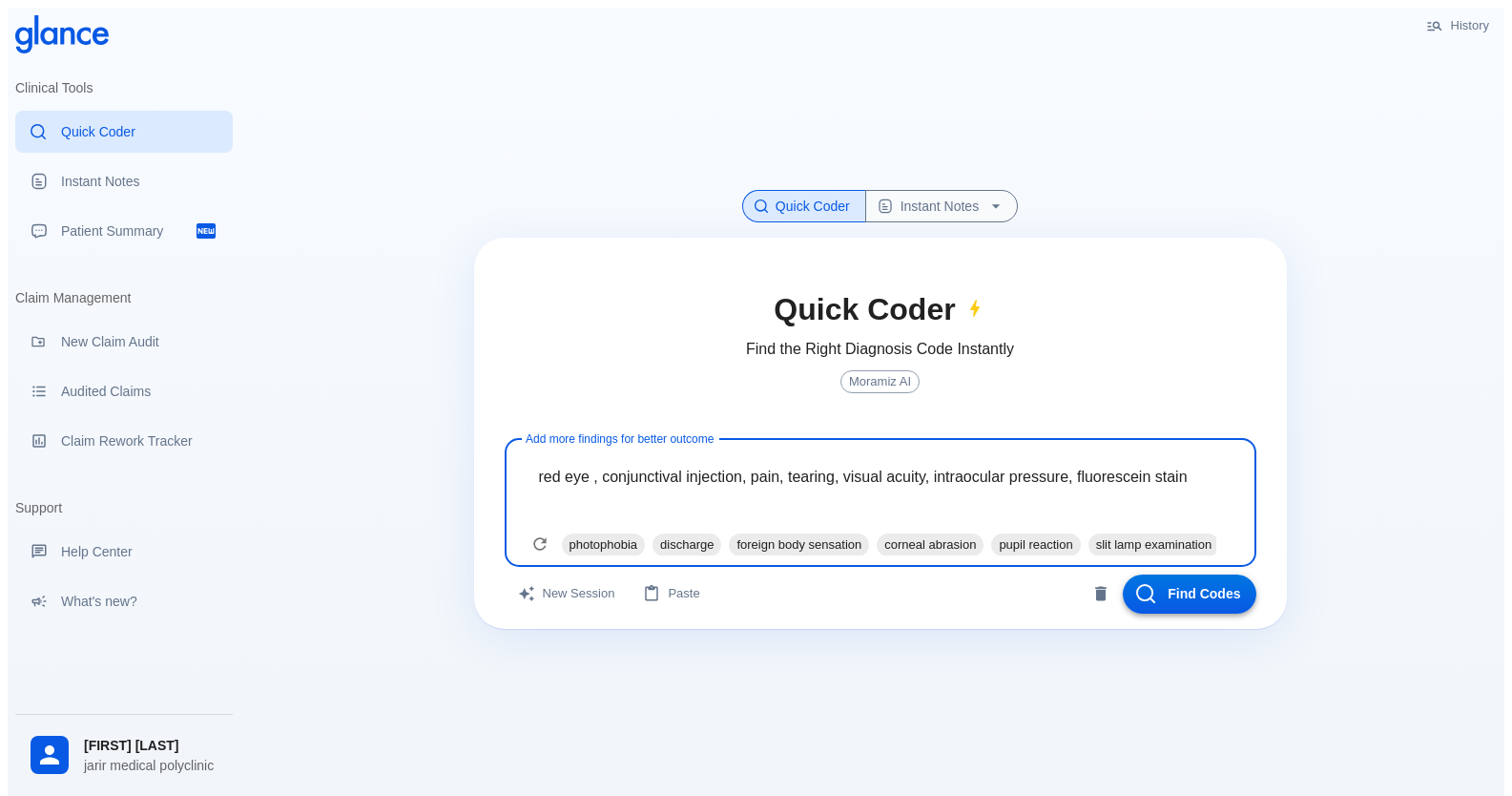 click on "Find Codes" at bounding box center [1190, 594] 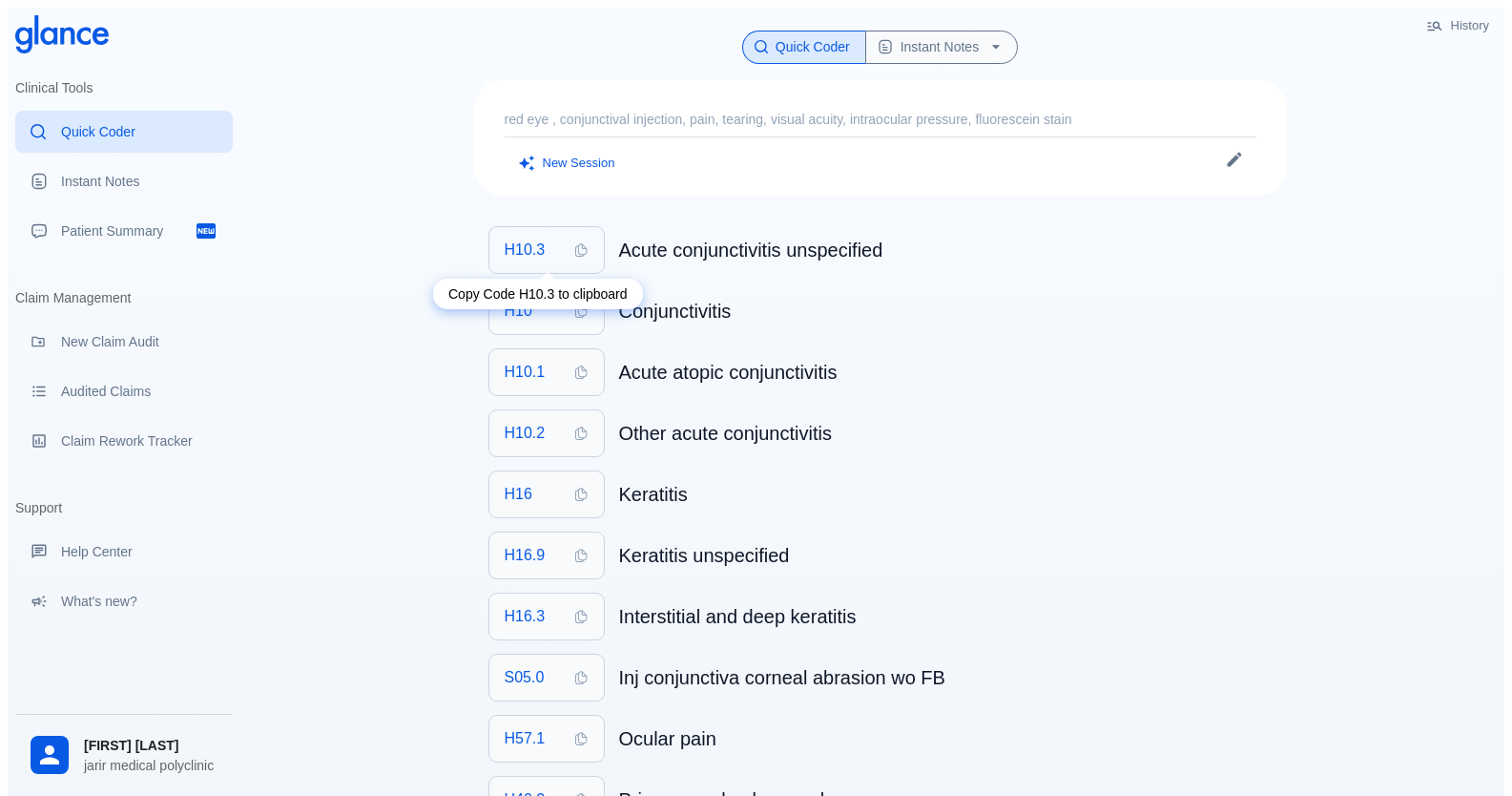 click on "H10.3" at bounding box center [525, 250] 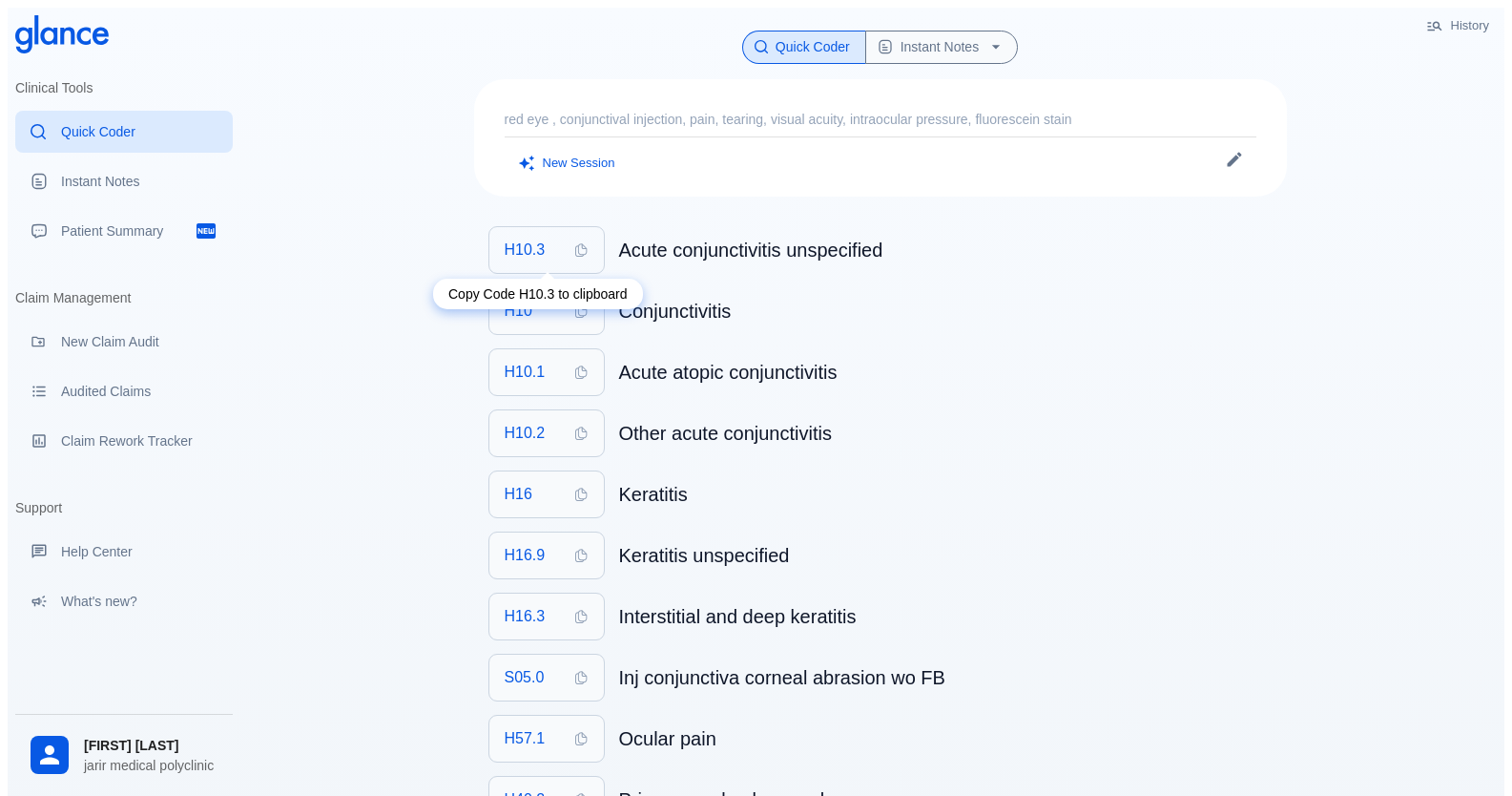 click on "H10.3" at bounding box center (525, 250) 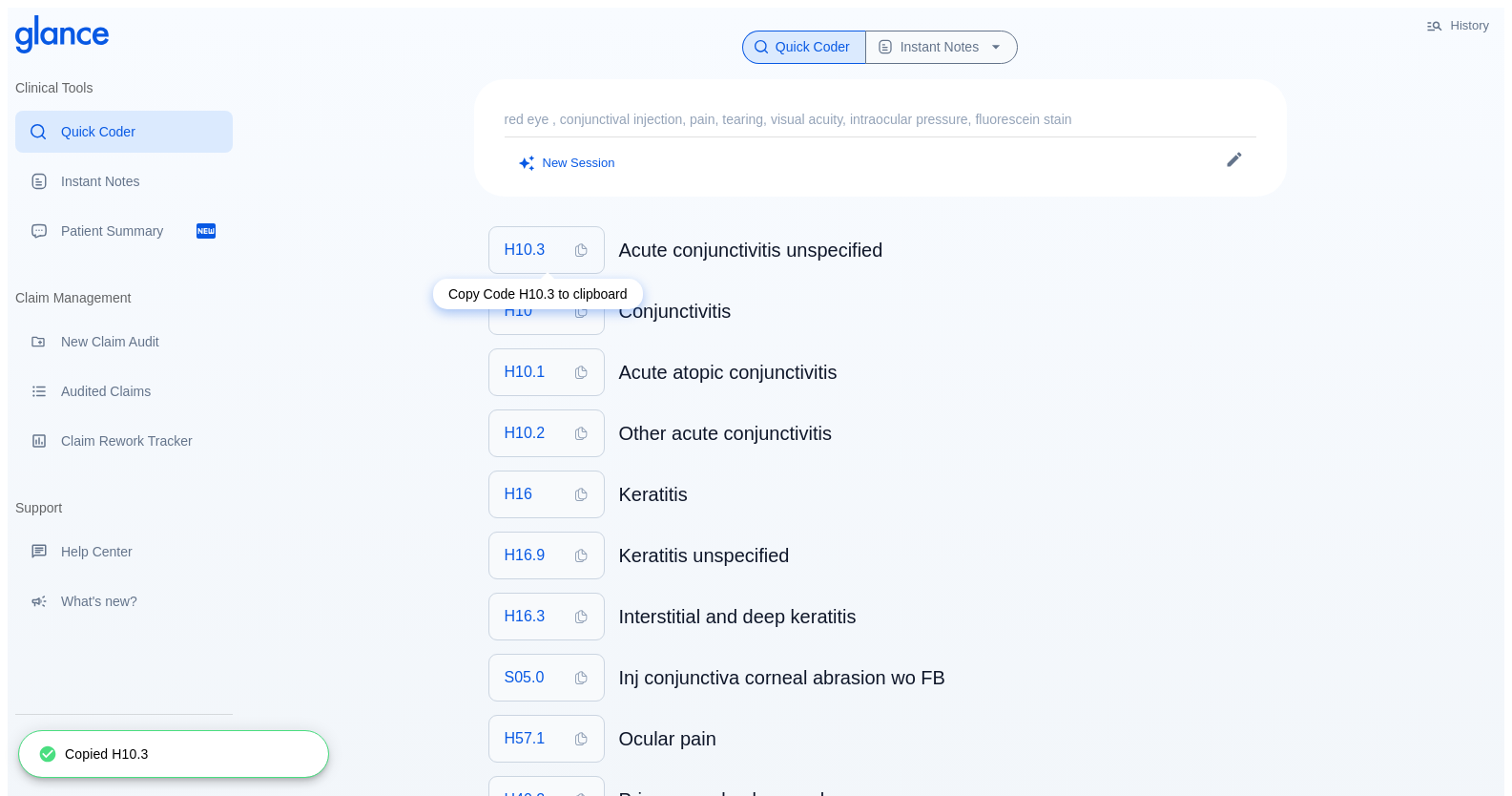 click on "H10.3" at bounding box center (547, 250) 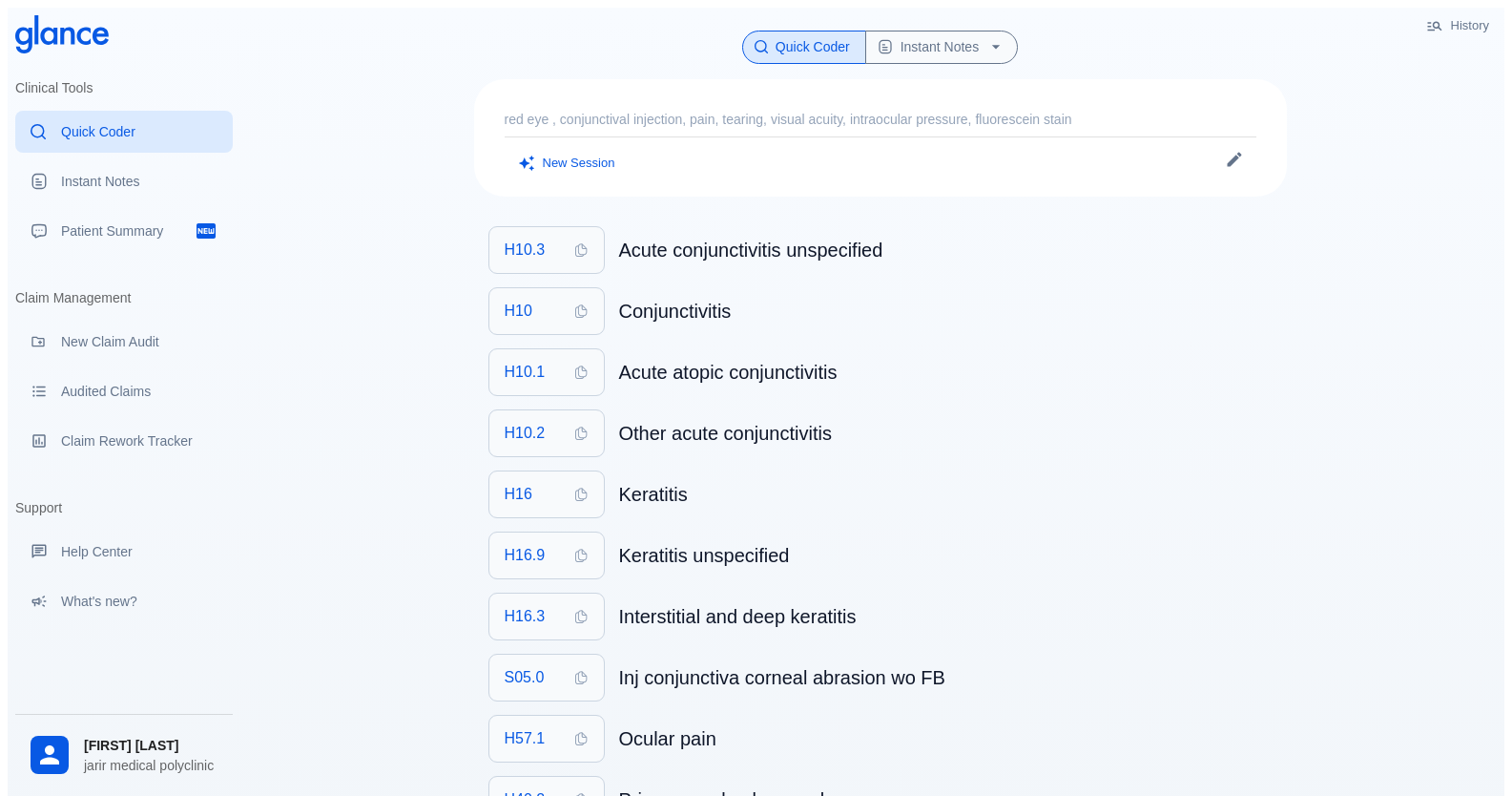 click on "Quick Coder" at bounding box center (804, 47) 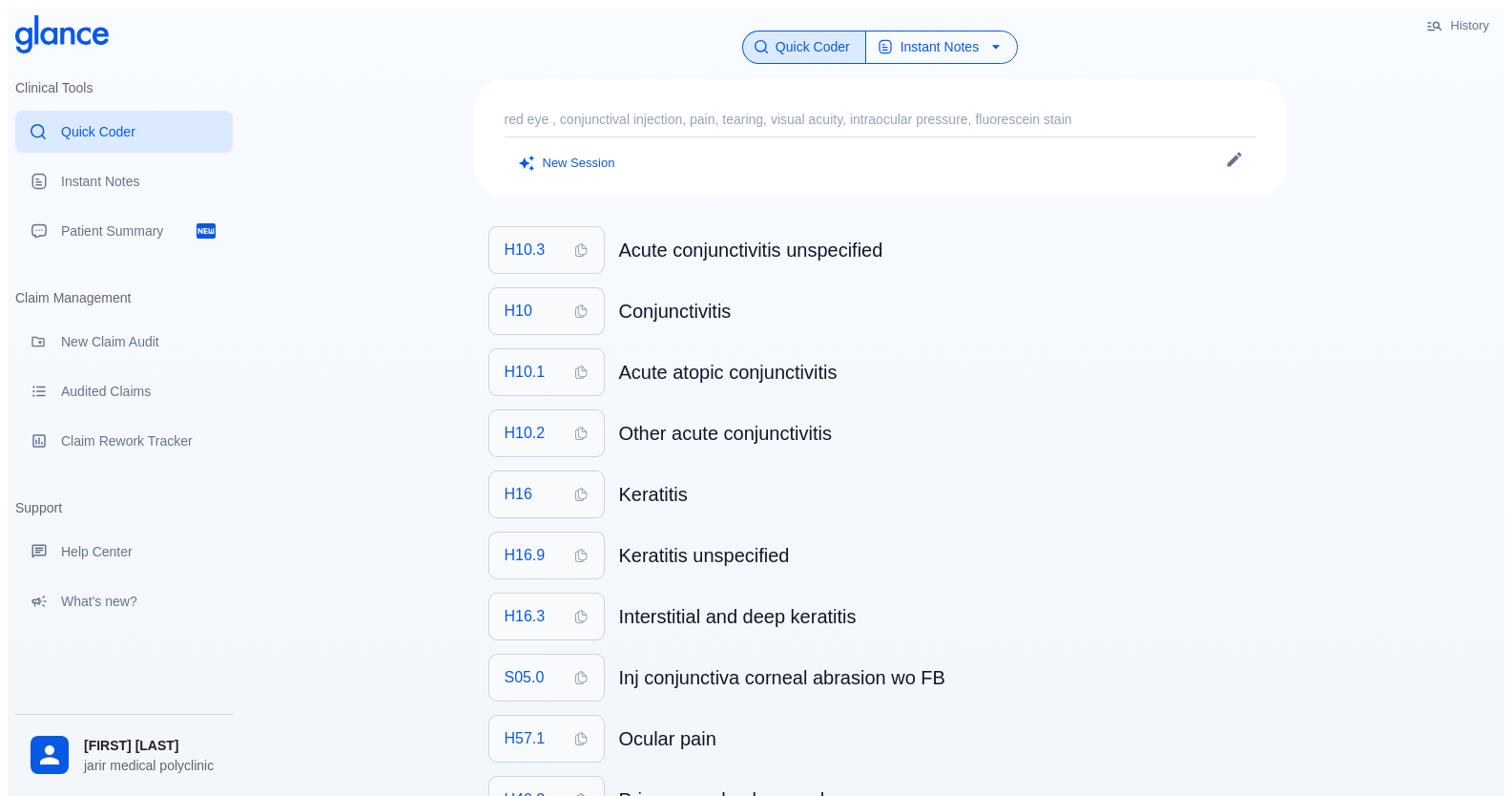 click on "Instant Notes" at bounding box center [942, 47] 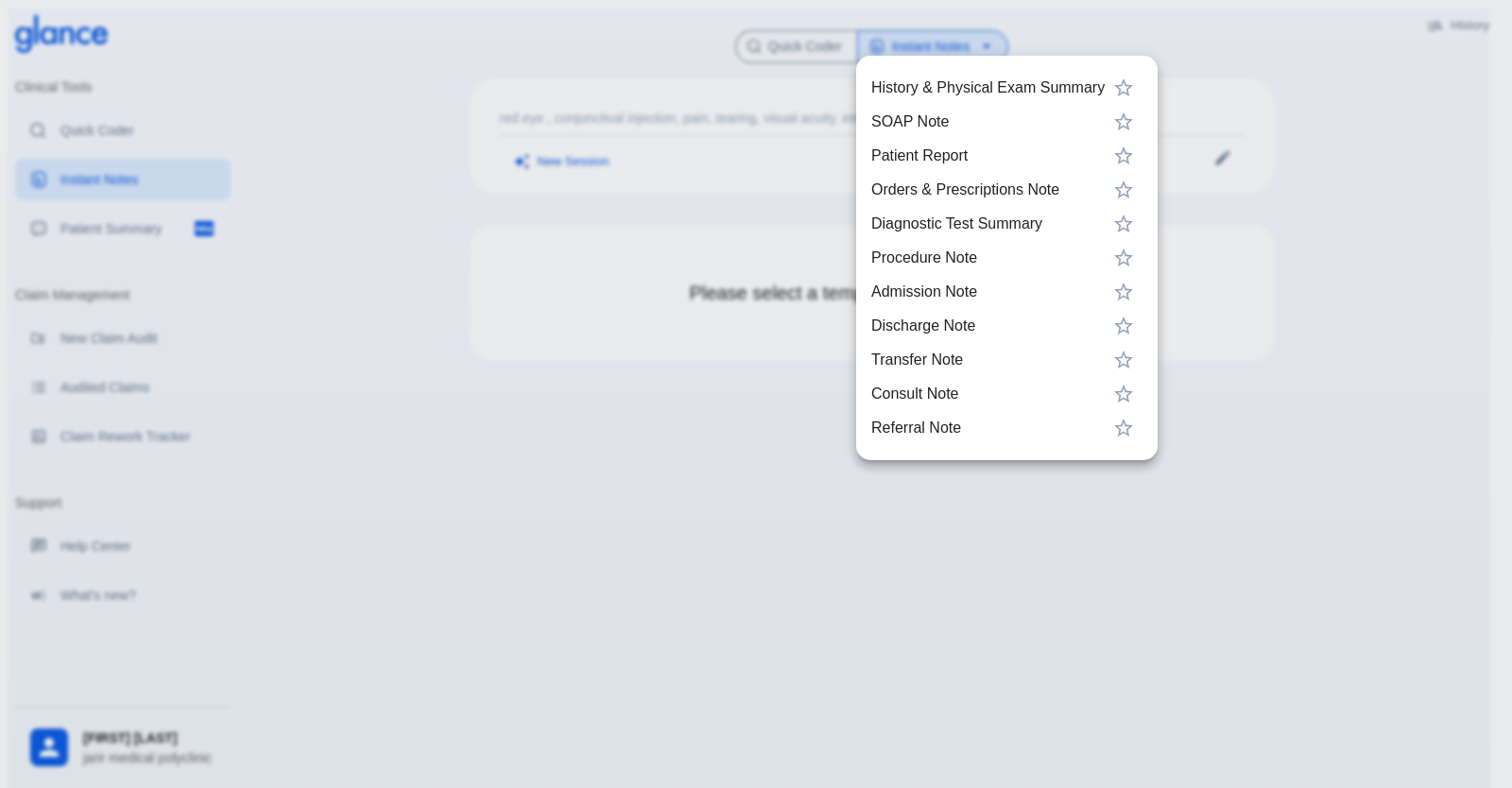 click on "History & Physical Exam Summary" at bounding box center (988, 88) 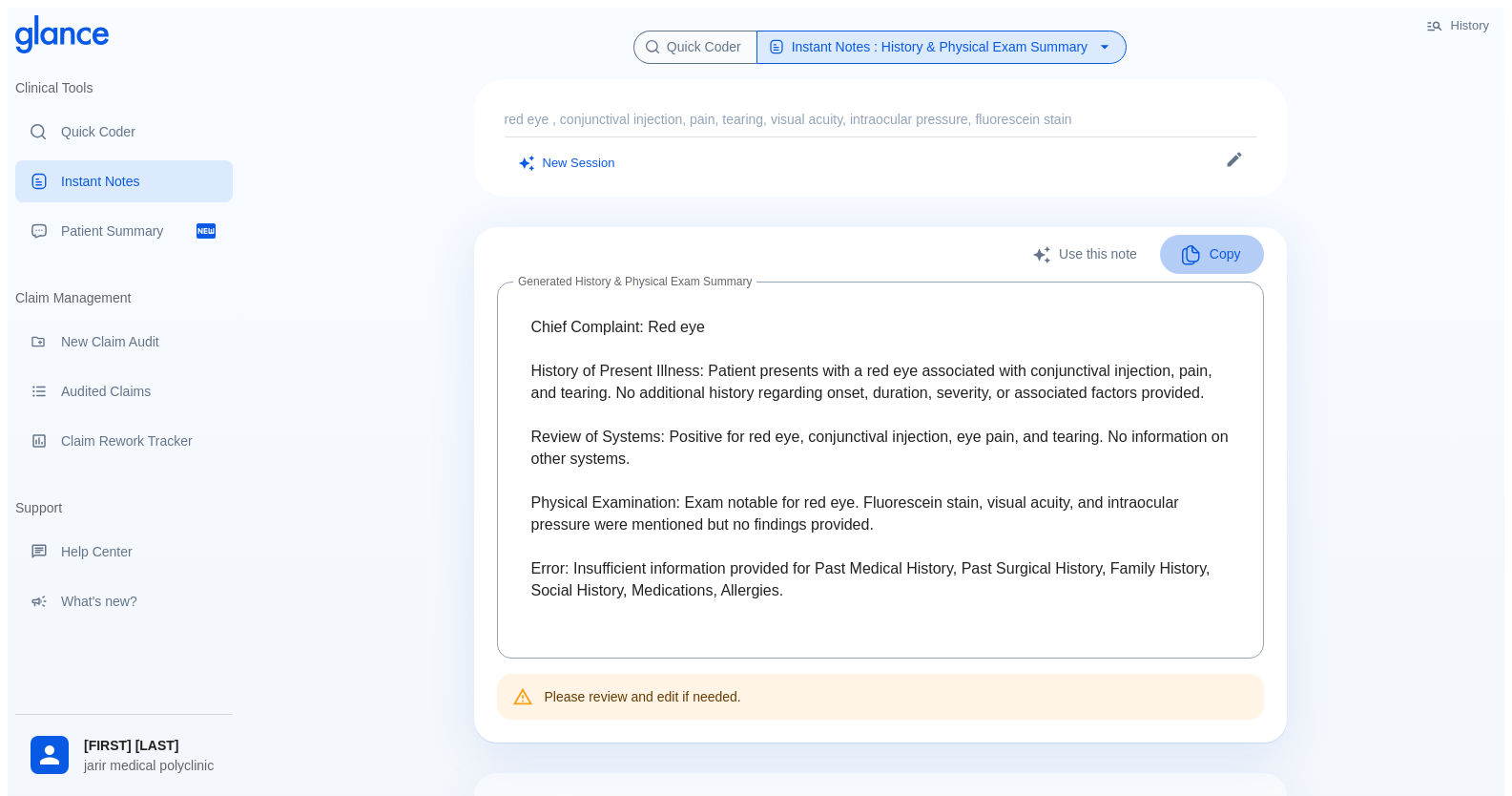 click on "Copy" at bounding box center (1212, 254) 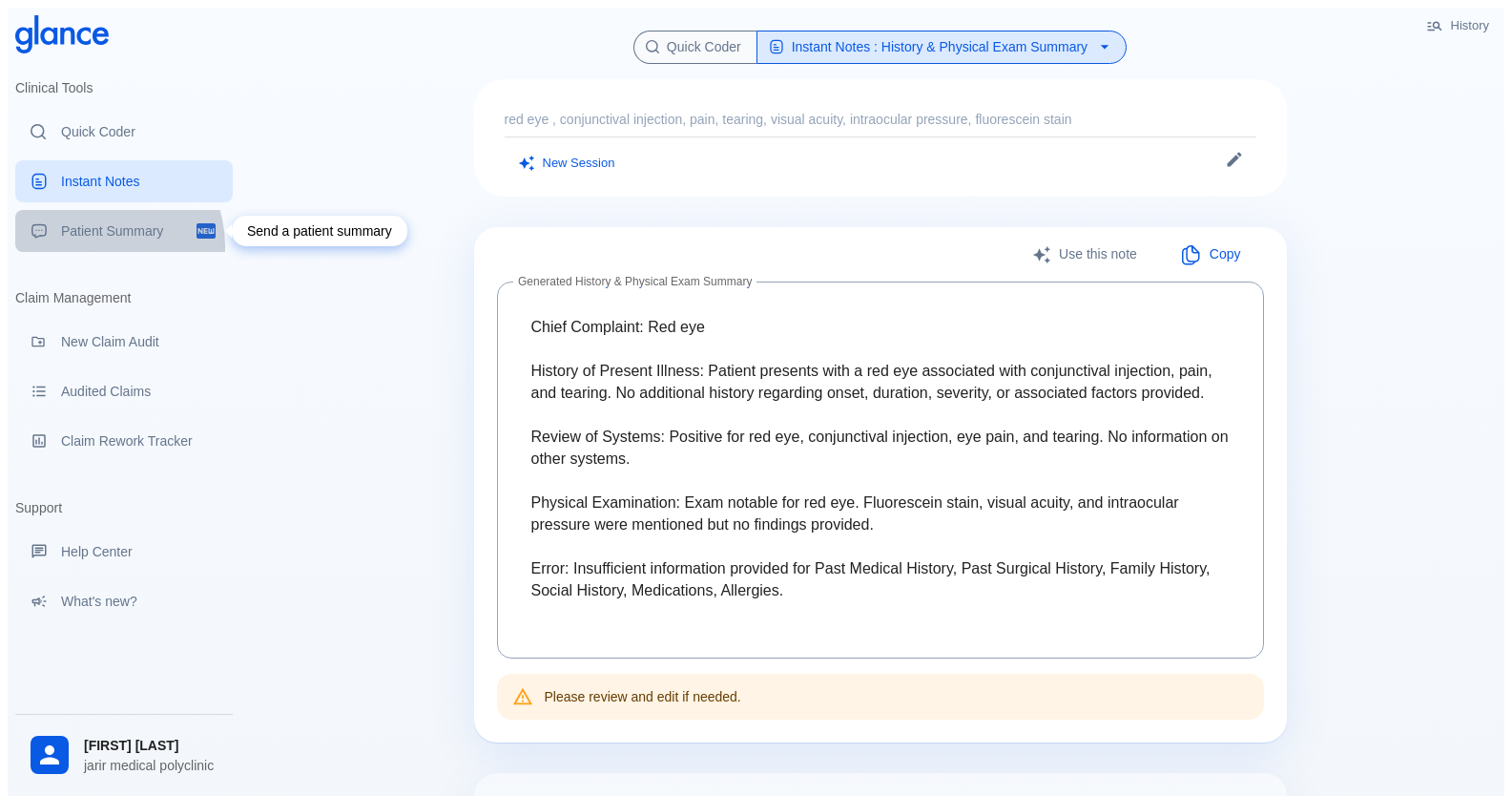 click on "Patient Summary" at bounding box center [124, 231] 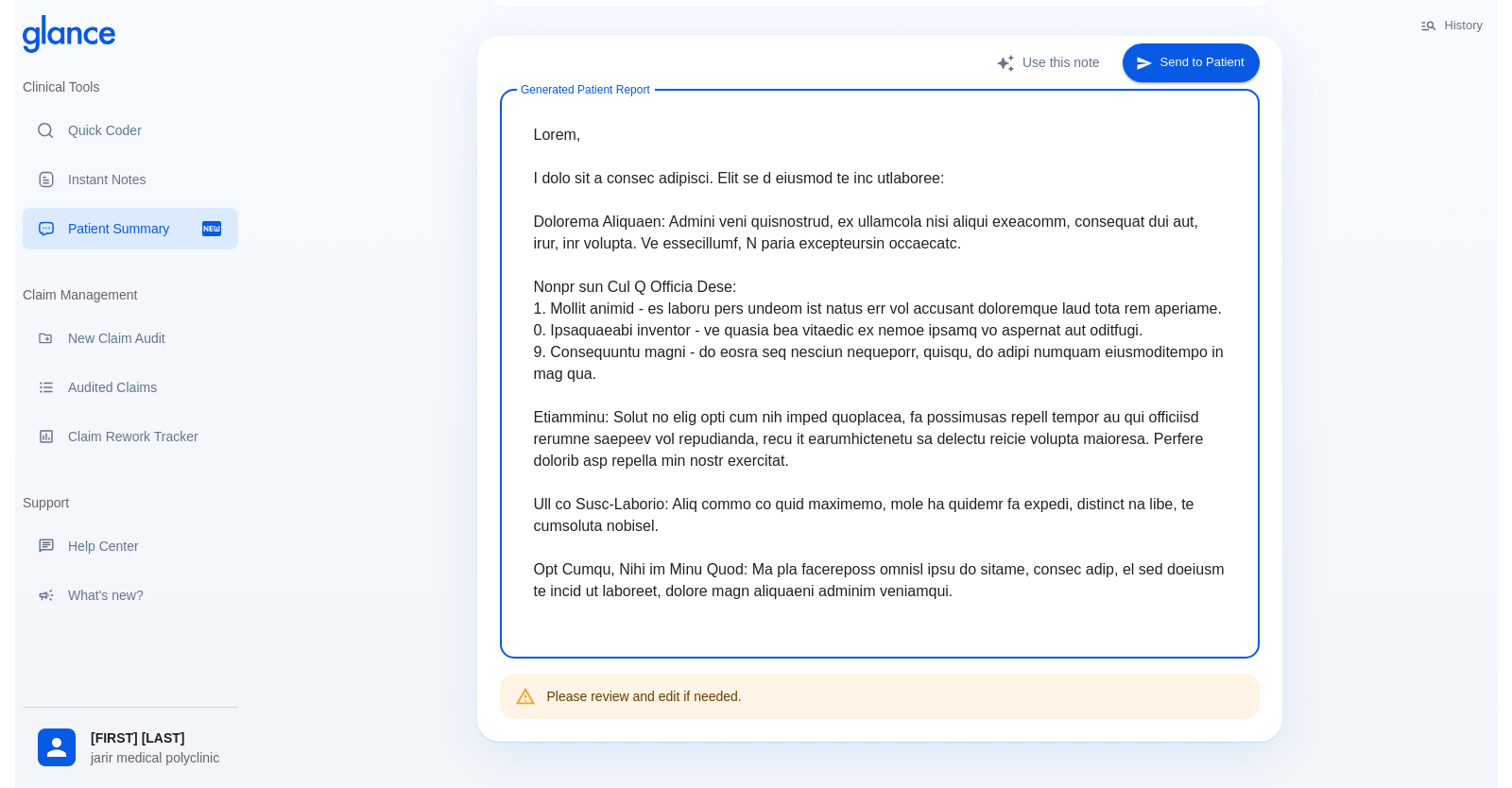 scroll, scrollTop: 94, scrollLeft: 0, axis: vertical 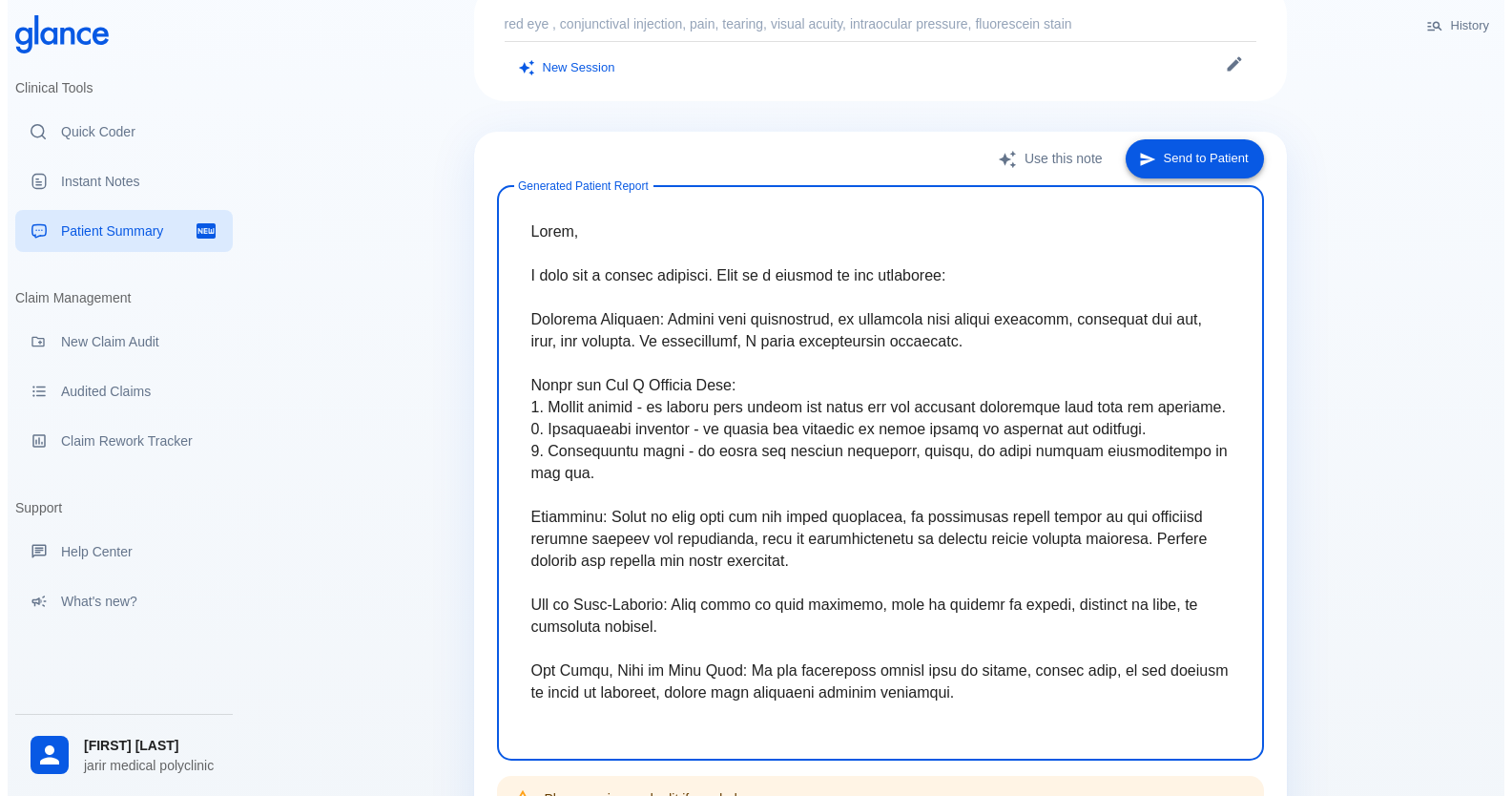 click on "Send to Patient" at bounding box center (1194, 158) 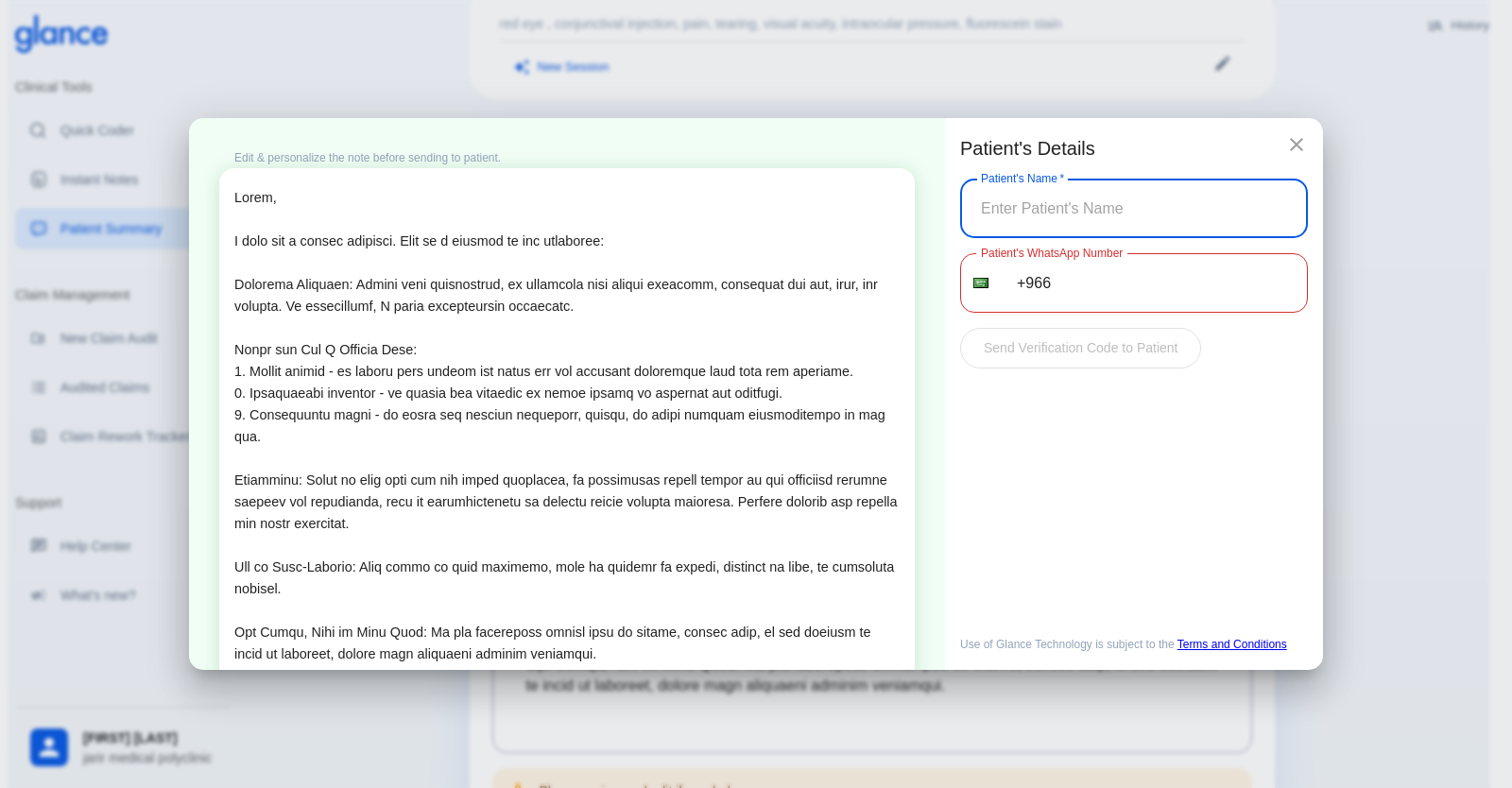 click at bounding box center [1134, 208] 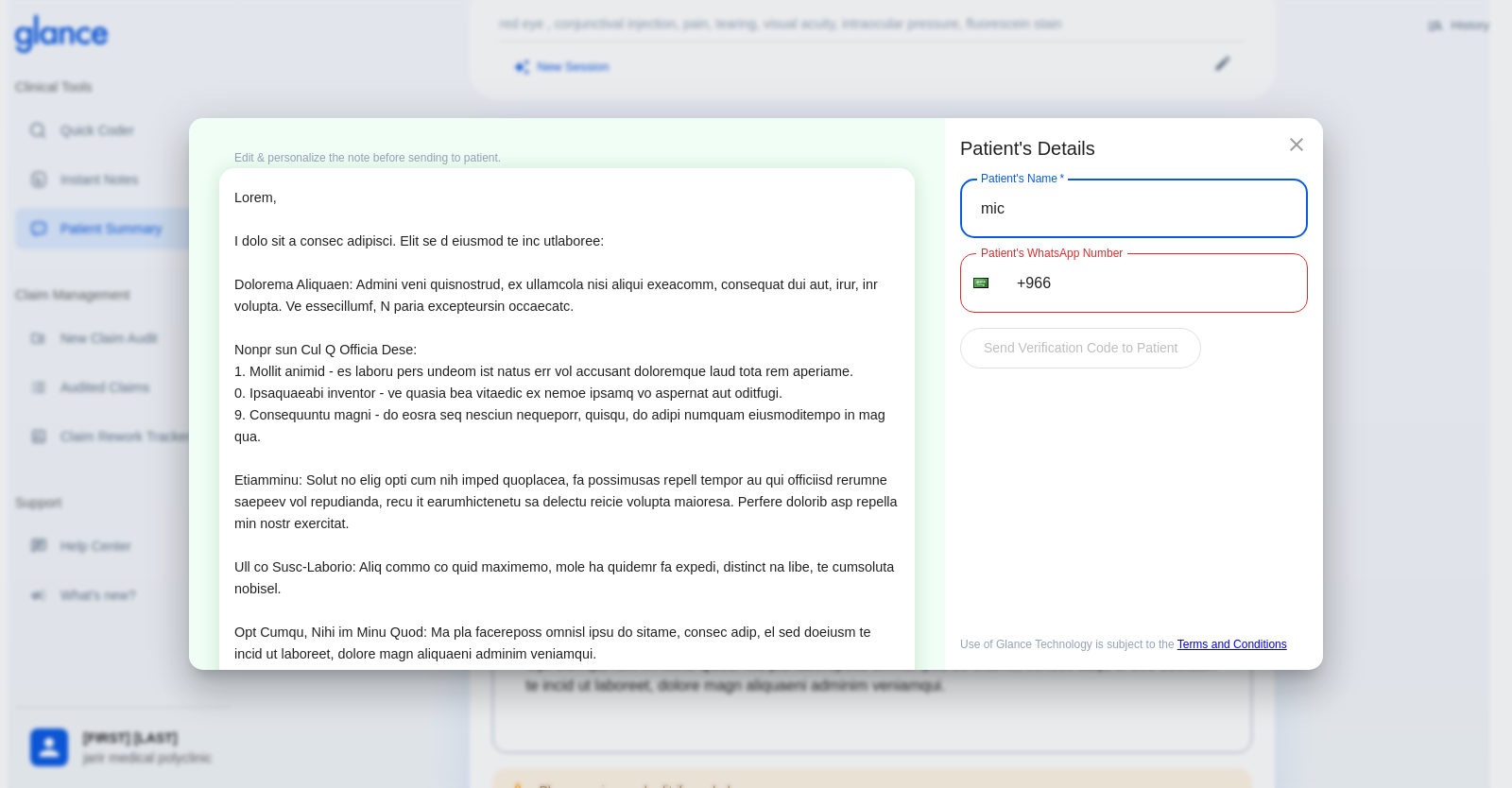 type on "mic" 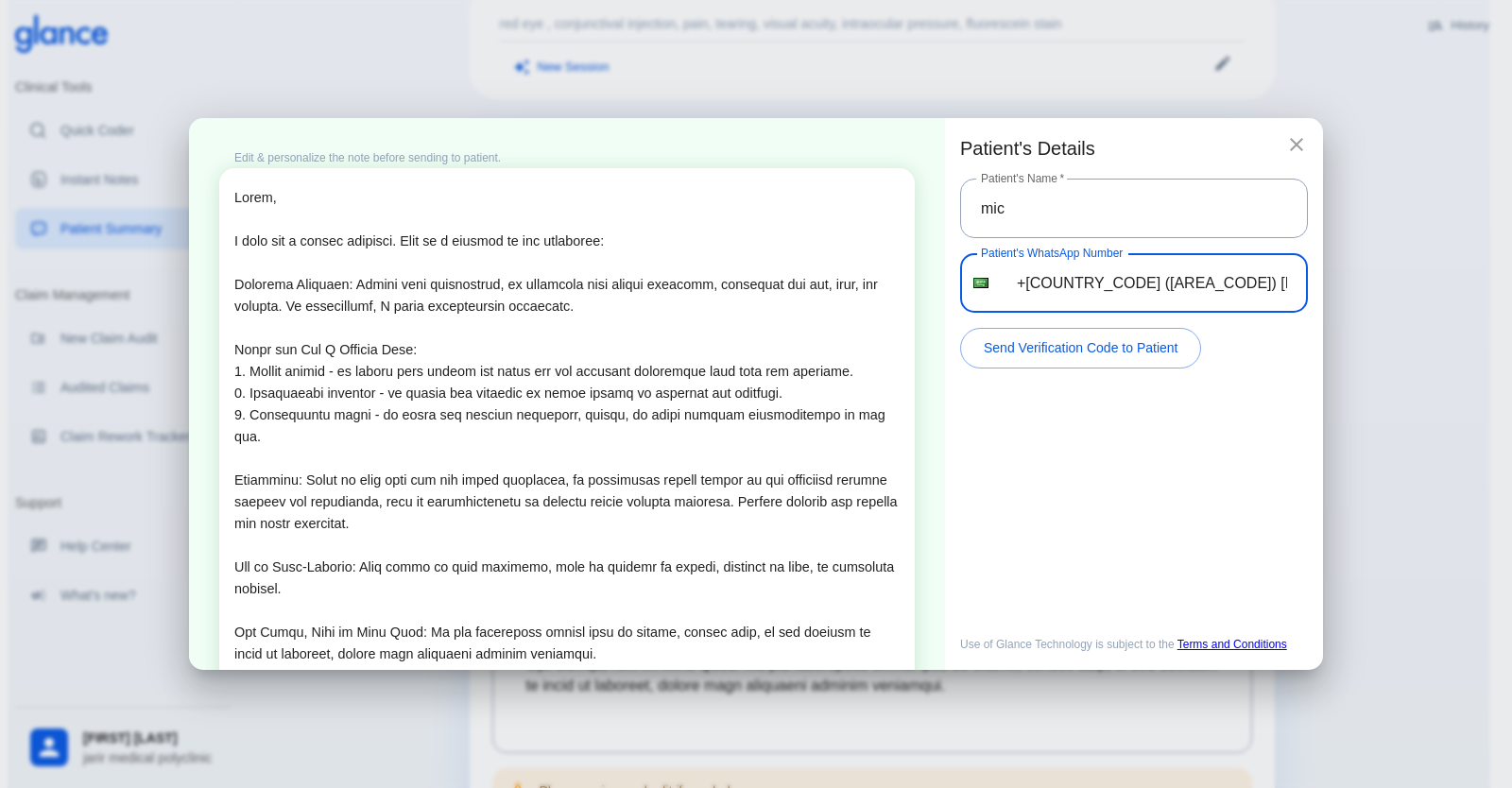 type on "+[COUNTRY_CODE] ([AREA_CODE]) [PHONE_NUMBER]" 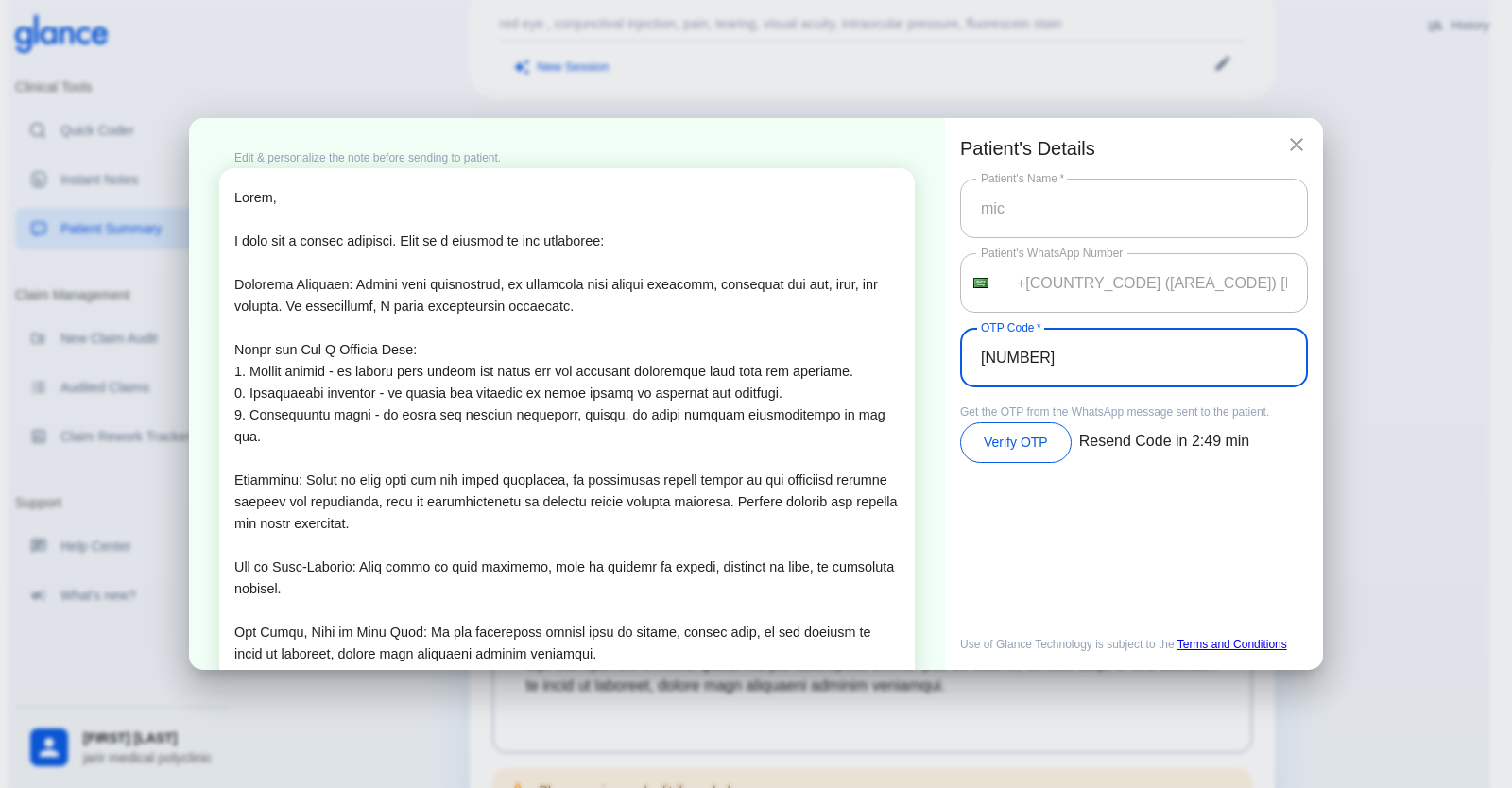 type on "[NUMBER]" 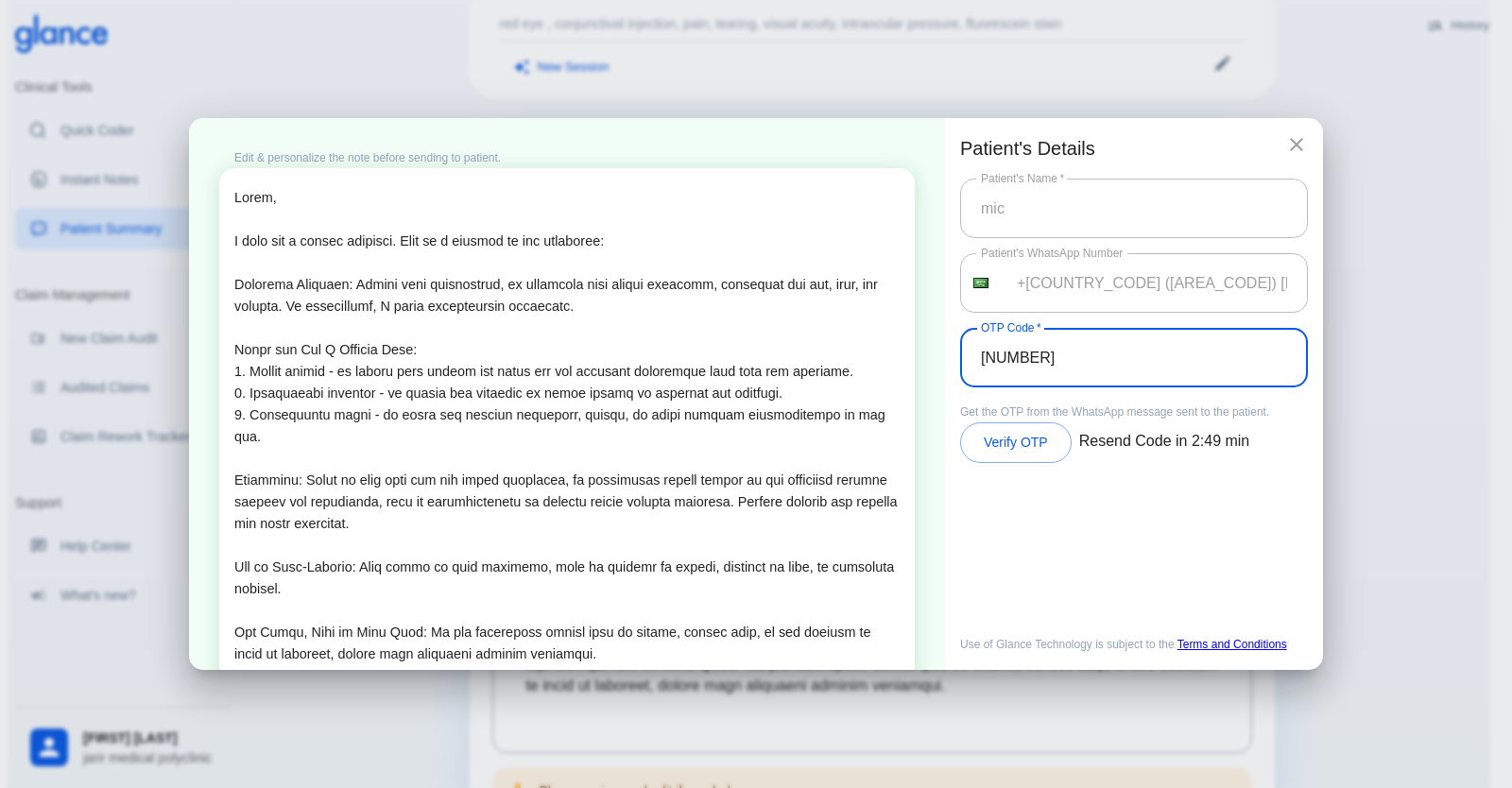 click on "Verify OTP" at bounding box center (1016, 442) 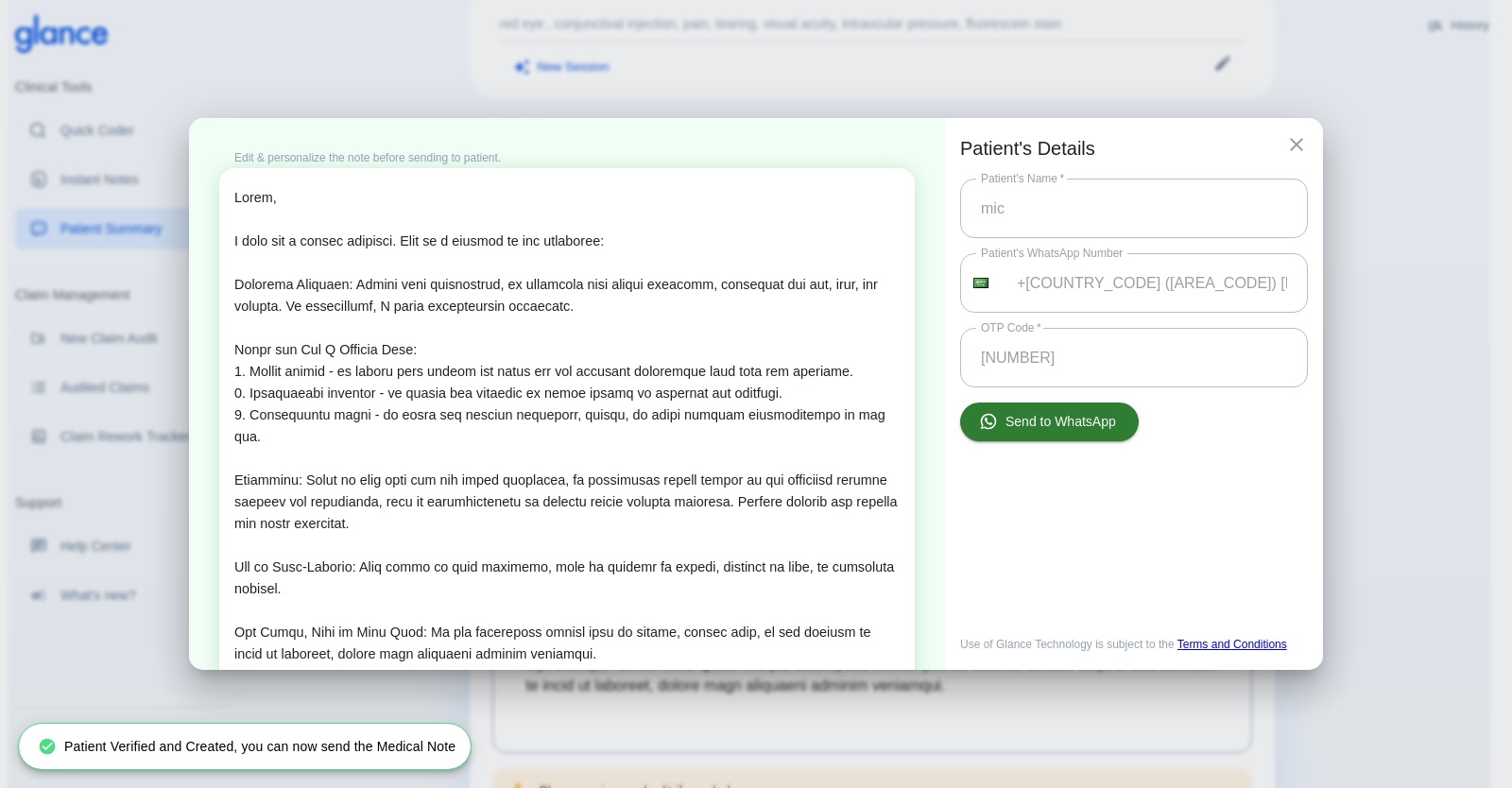 scroll, scrollTop: 120, scrollLeft: 0, axis: vertical 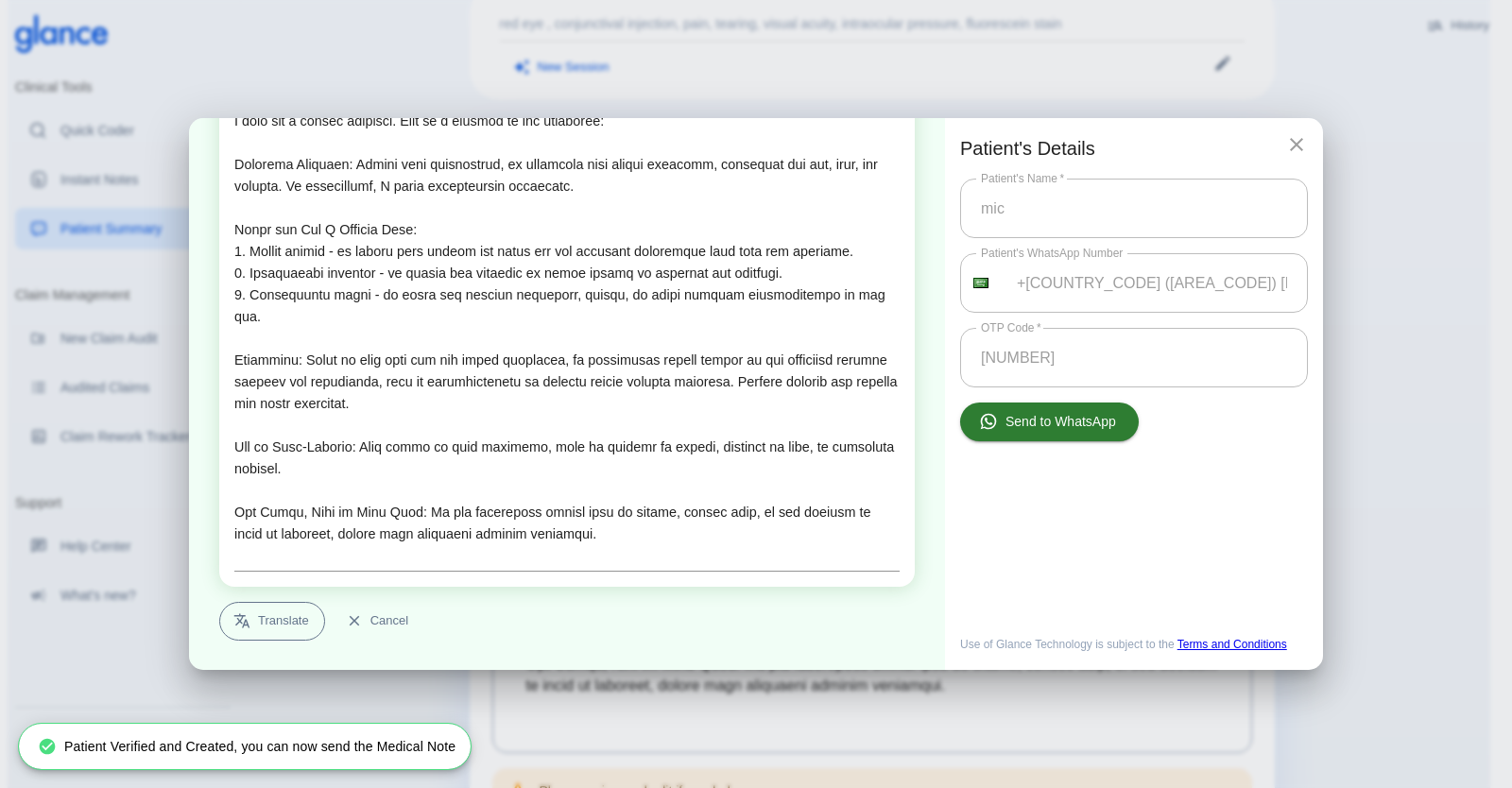 click on "Translate" at bounding box center [272, 621] 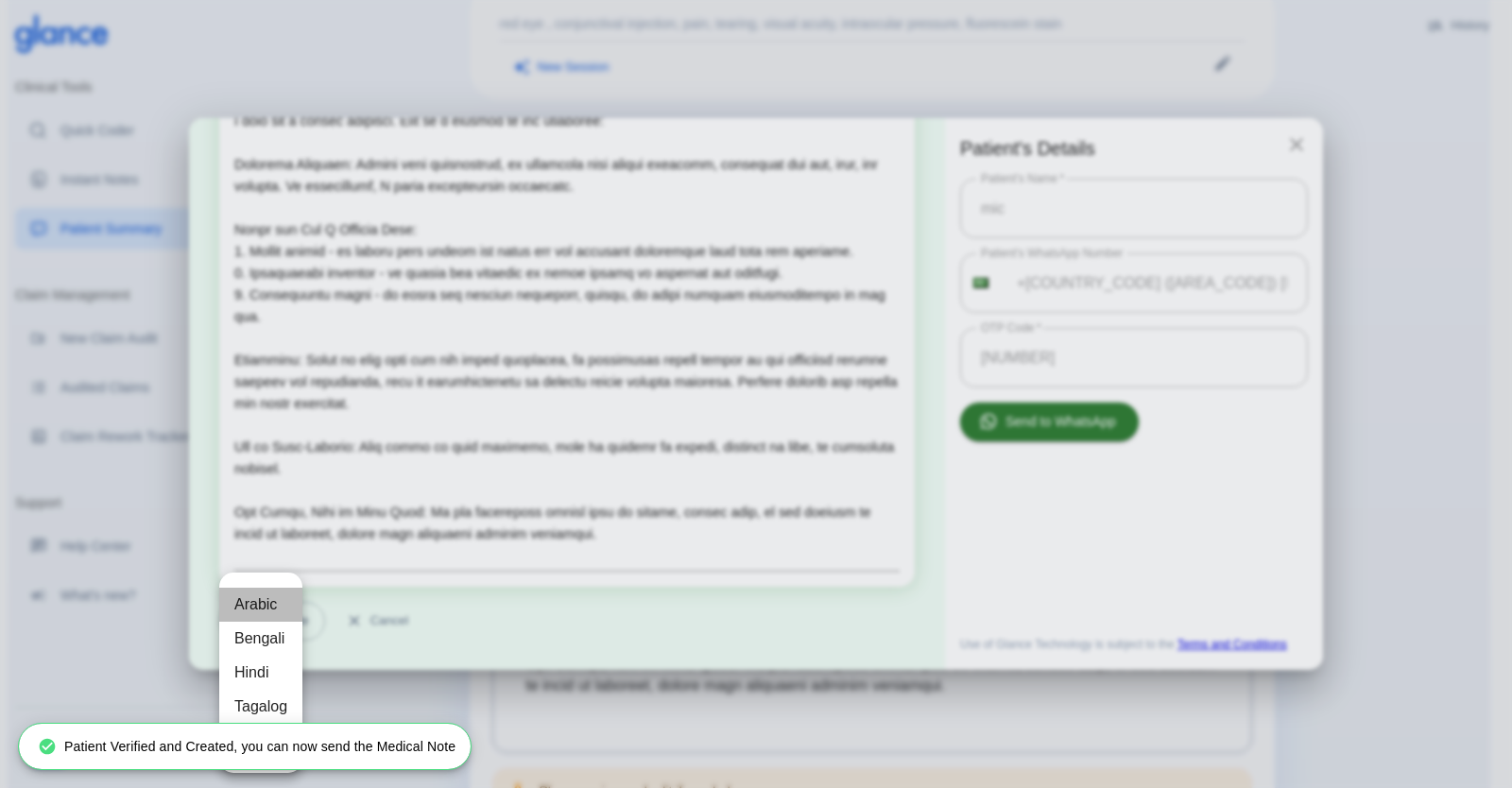 click on "Arabic" at bounding box center [261, 605] 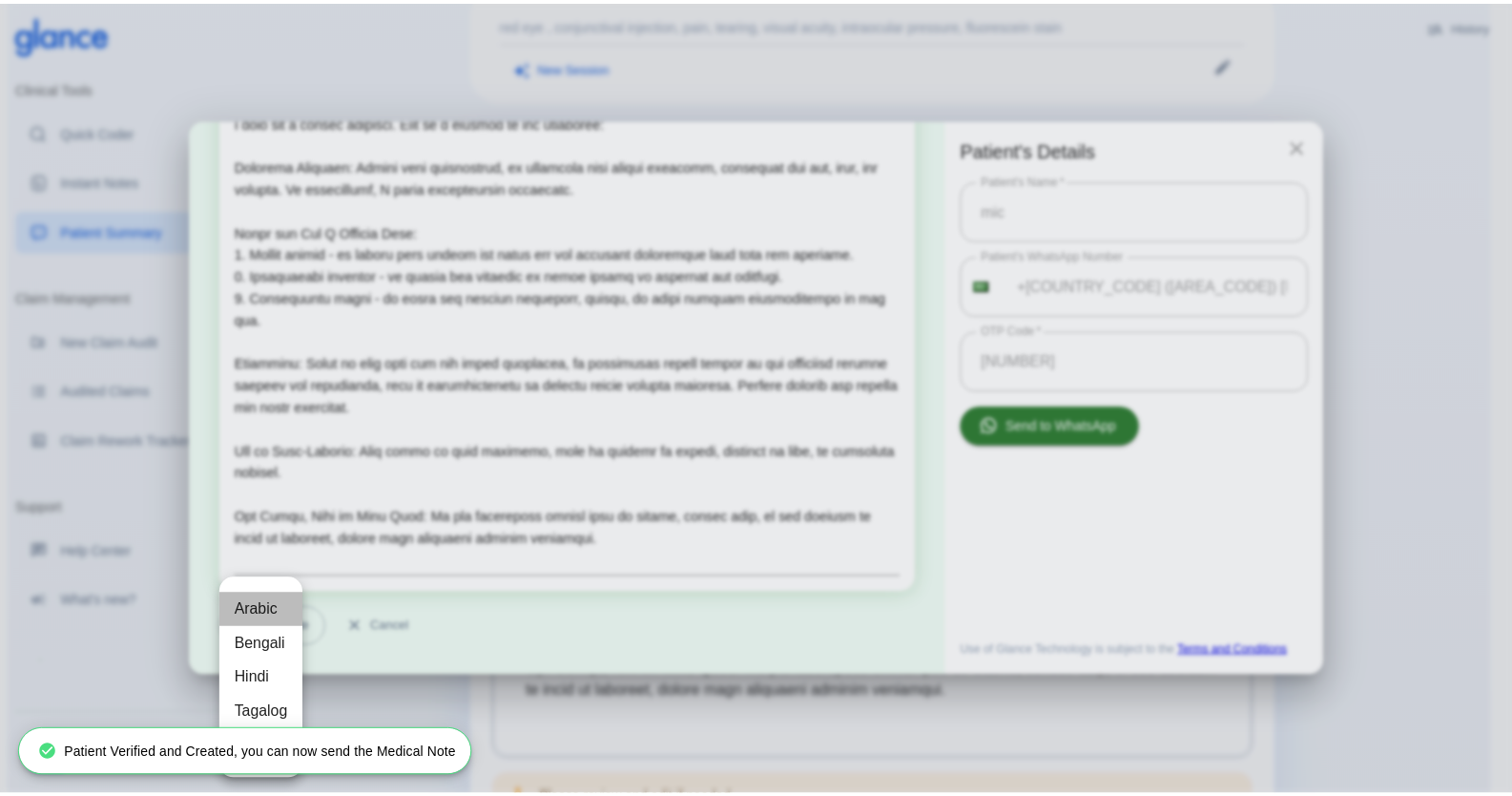 scroll, scrollTop: 0, scrollLeft: 0, axis: both 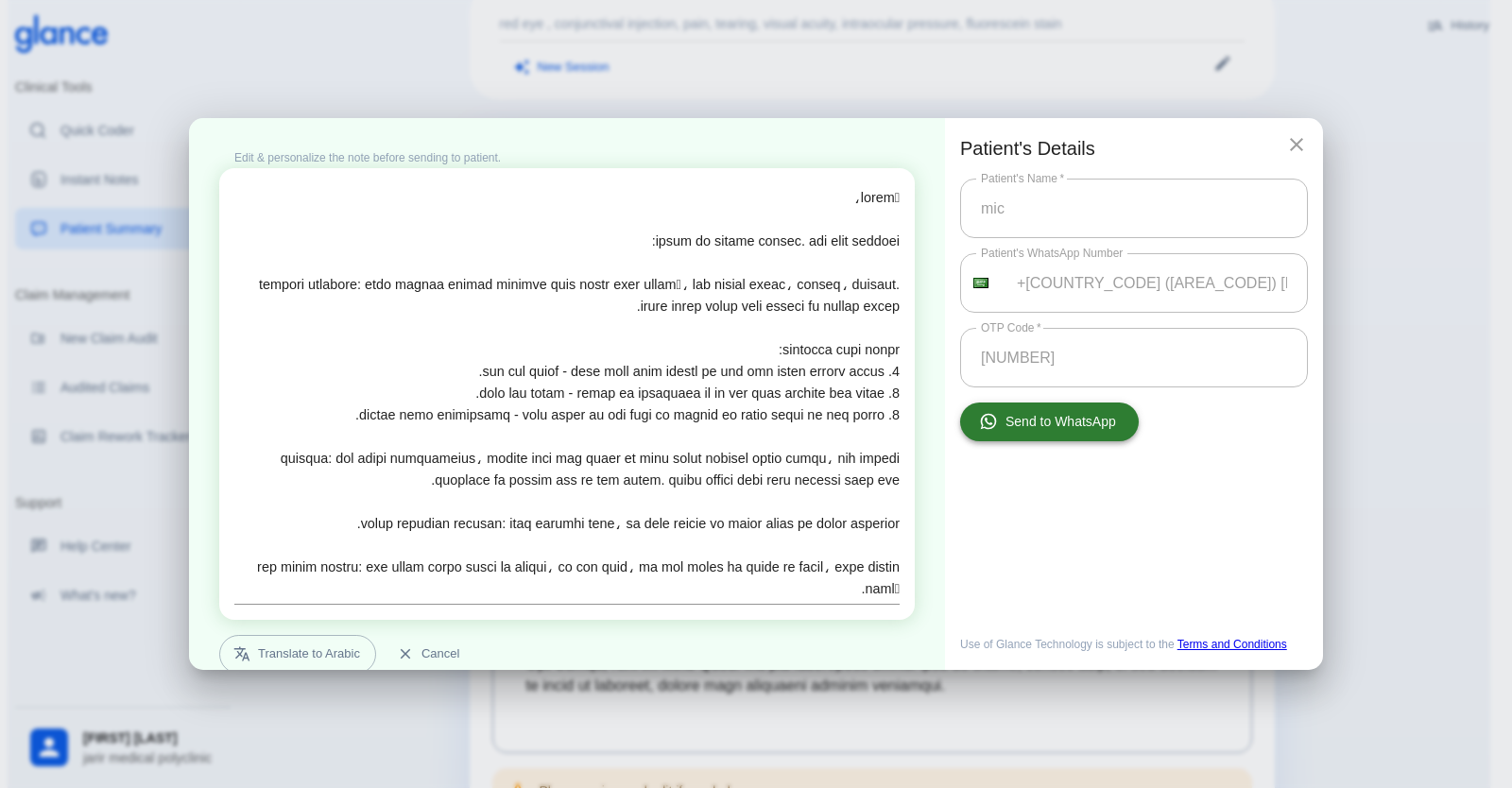 click on "Send to WhatsApp" at bounding box center [1049, 421] 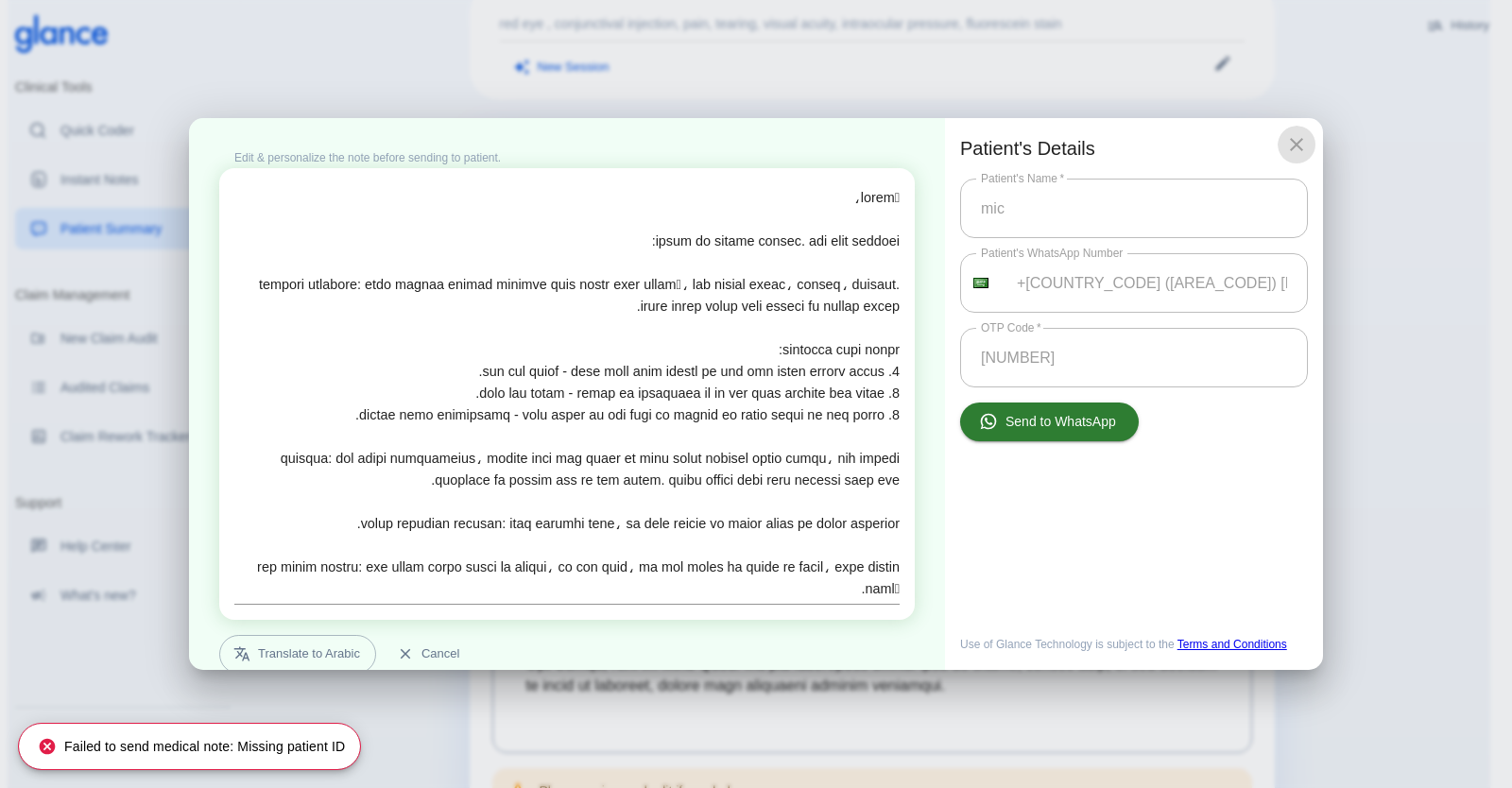 drag, startPoint x: 1305, startPoint y: 146, endPoint x: 1294, endPoint y: 154, distance: 14 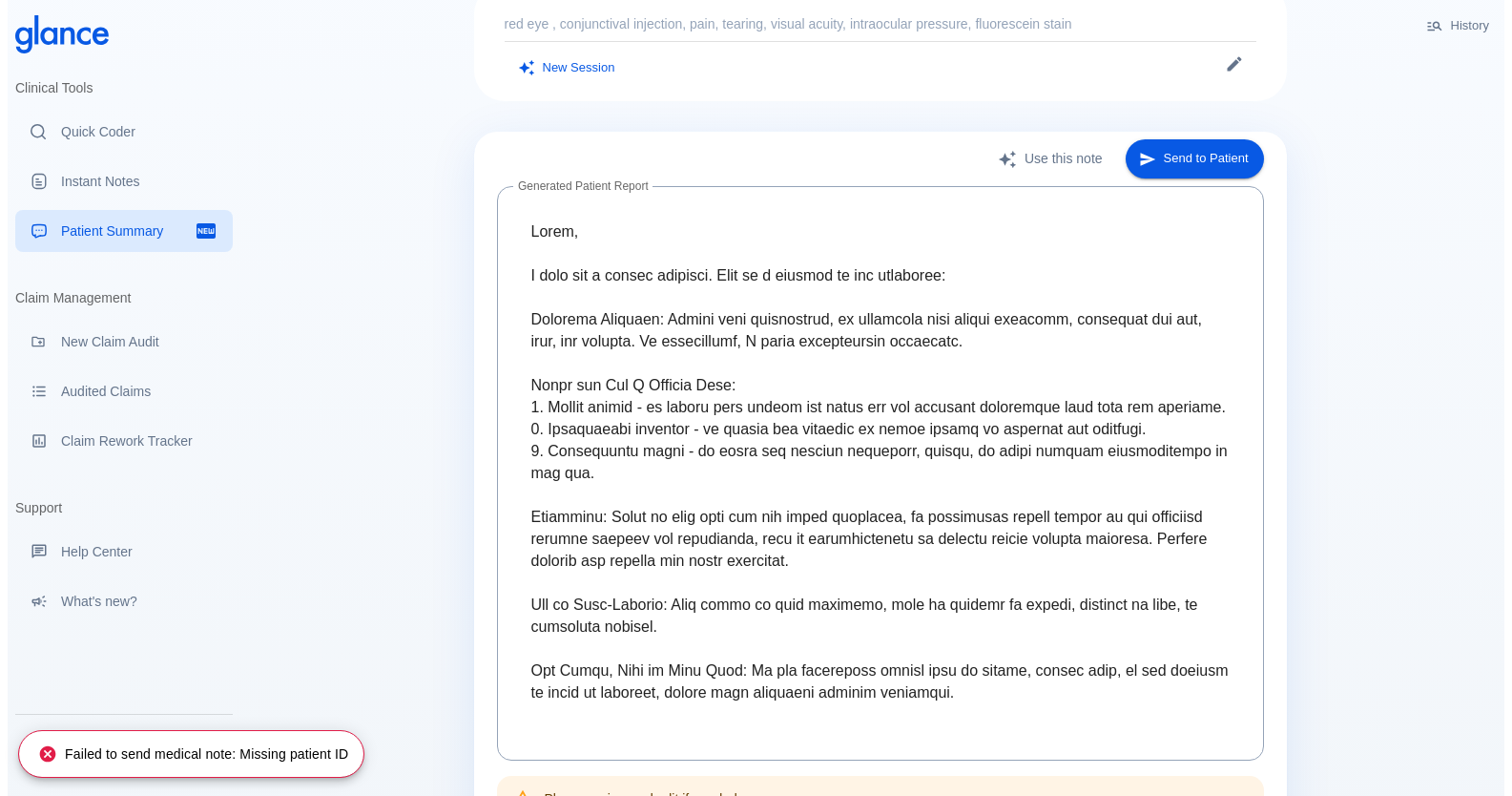 scroll, scrollTop: 0, scrollLeft: 0, axis: both 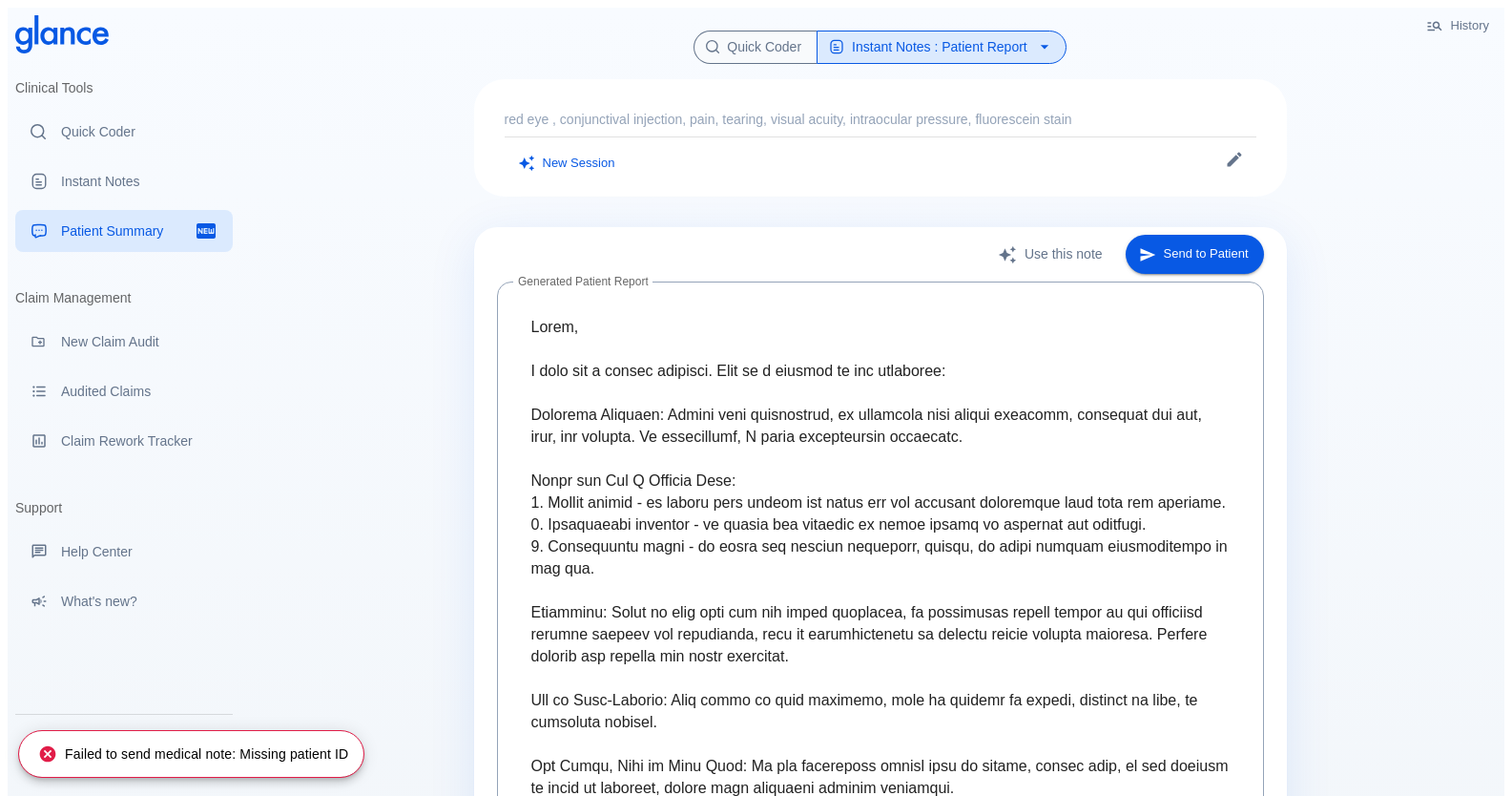 drag, startPoint x: 777, startPoint y: 30, endPoint x: 771, endPoint y: 10, distance: 20.880613 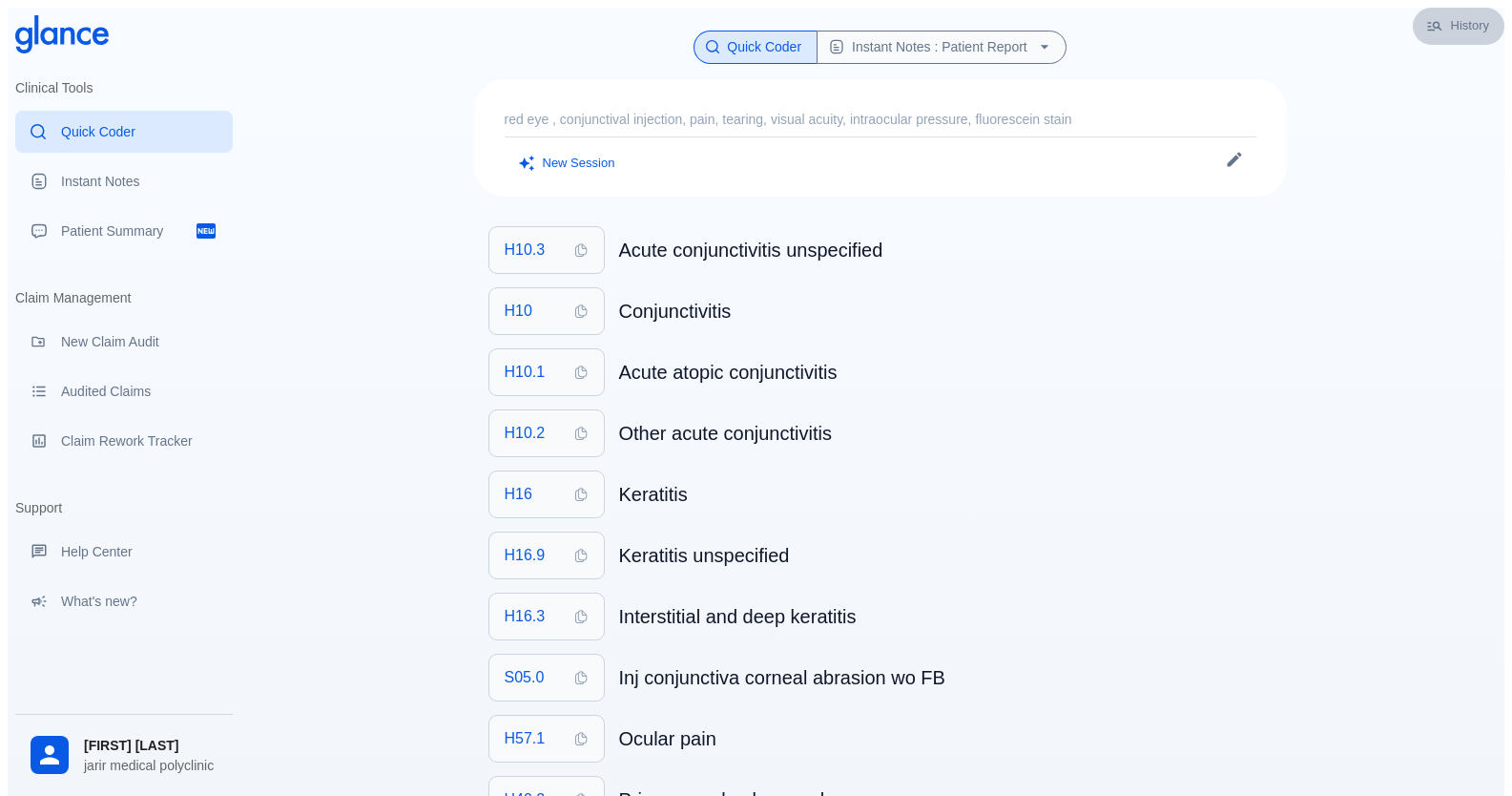 click on "History" at bounding box center (1459, 26) 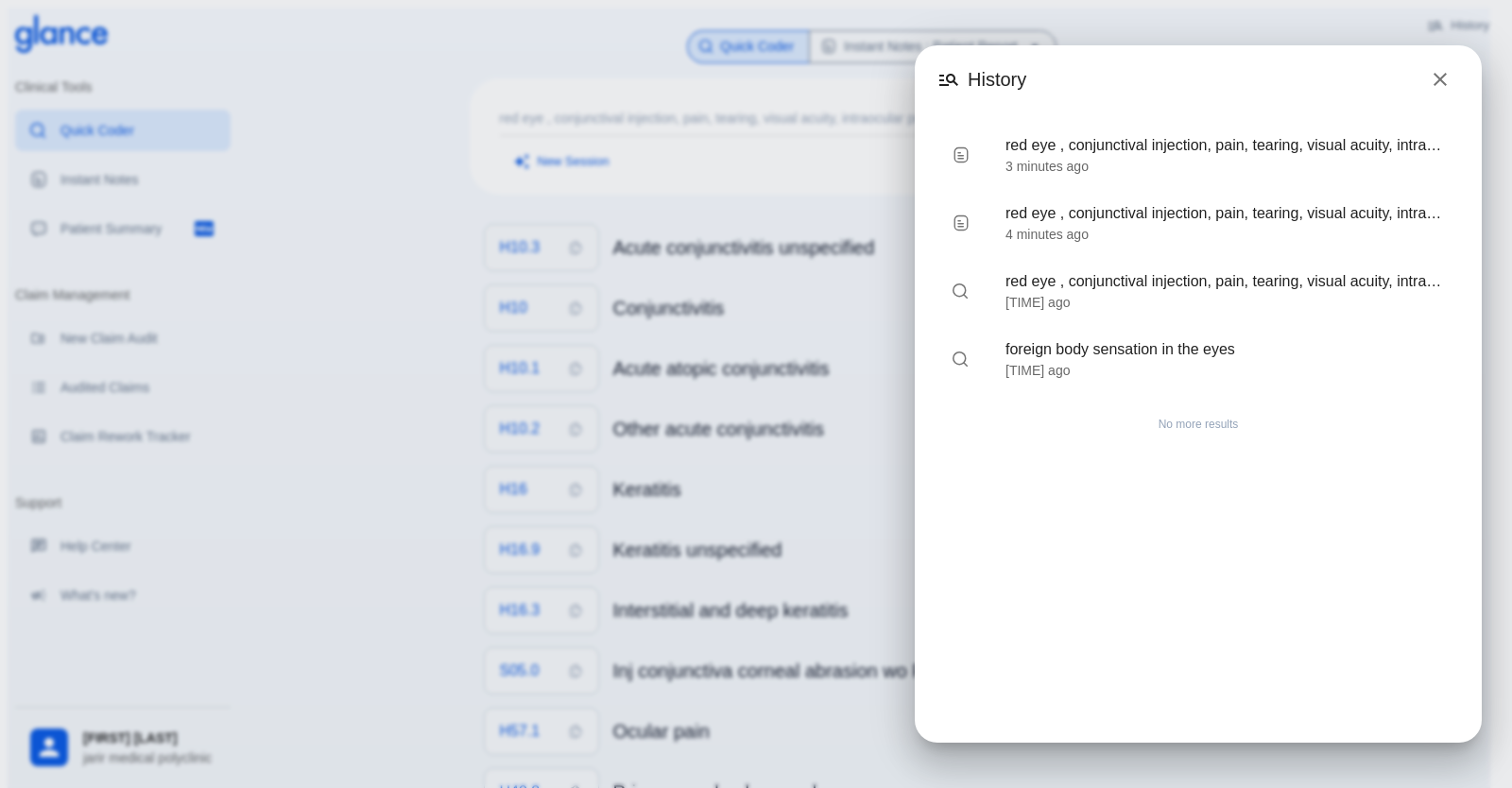 click at bounding box center (1440, 79) 